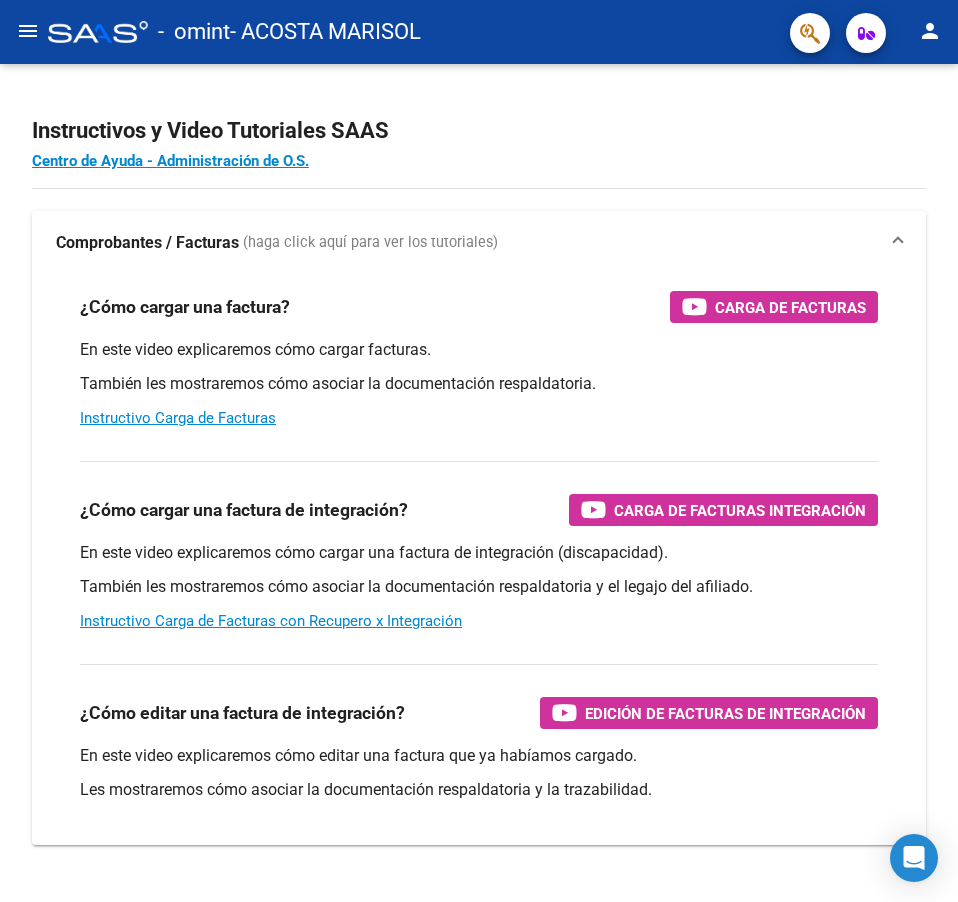 scroll, scrollTop: 0, scrollLeft: 0, axis: both 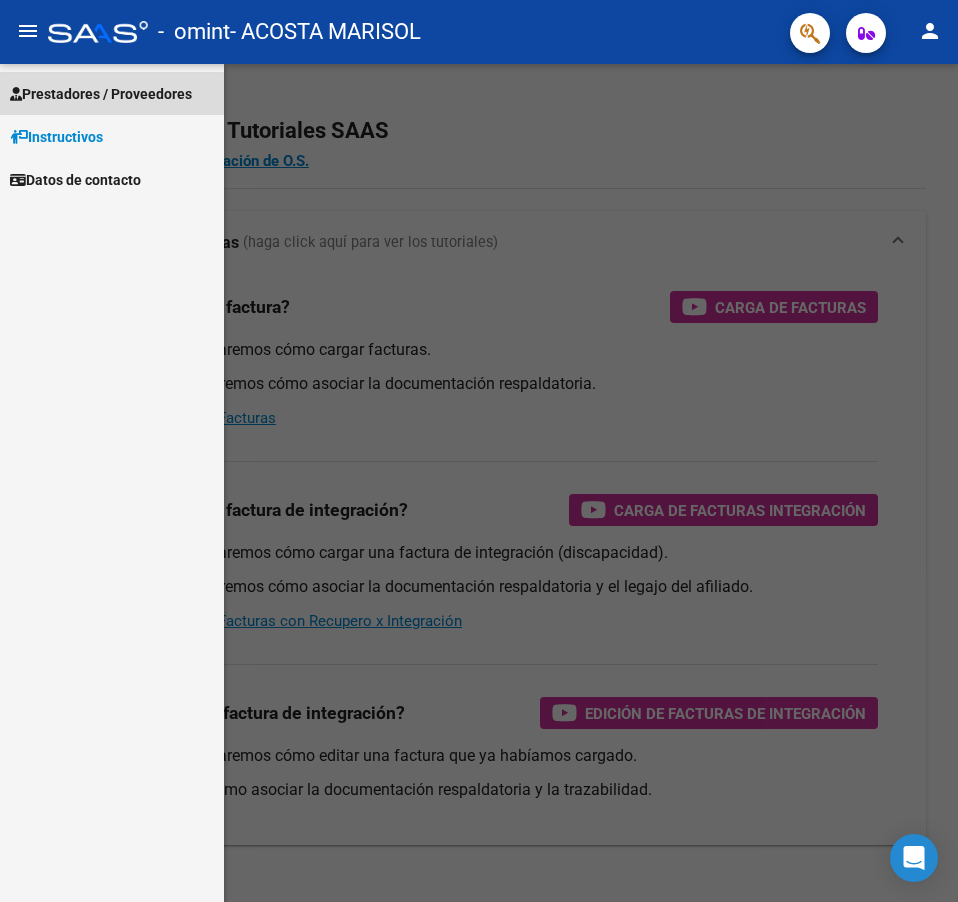 click on "Prestadores / Proveedores" at bounding box center [101, 94] 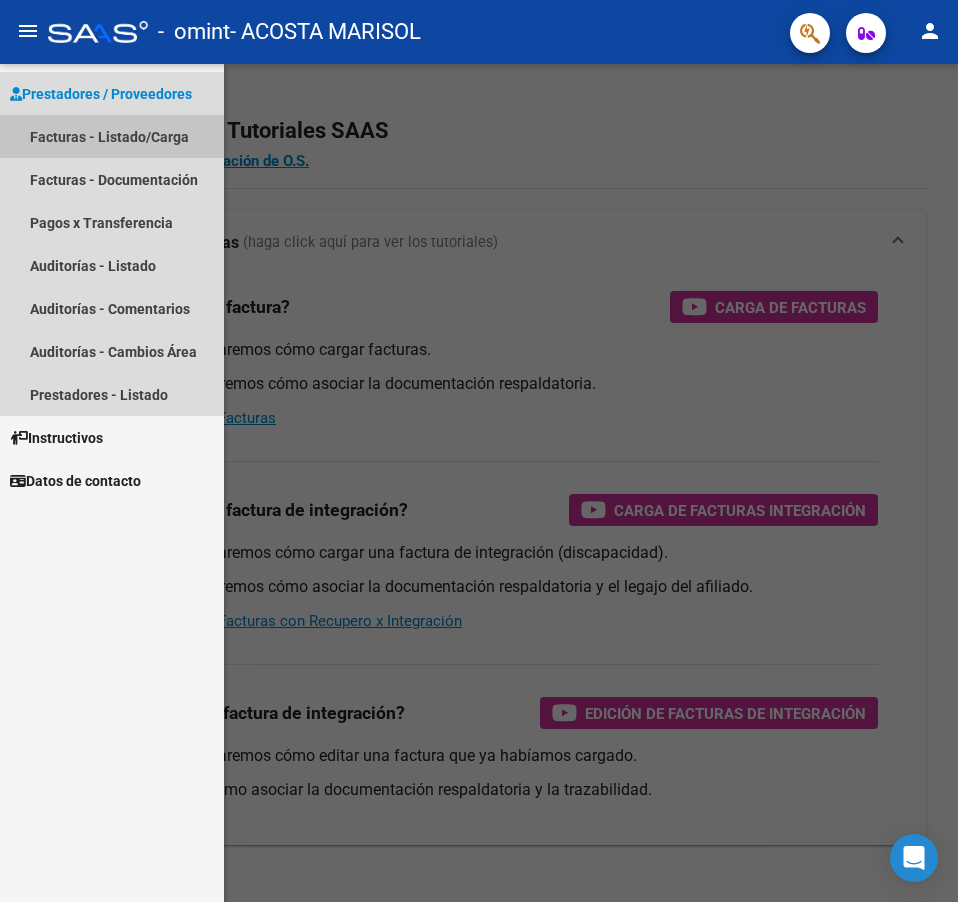click on "Facturas - Listado/Carga" at bounding box center [112, 136] 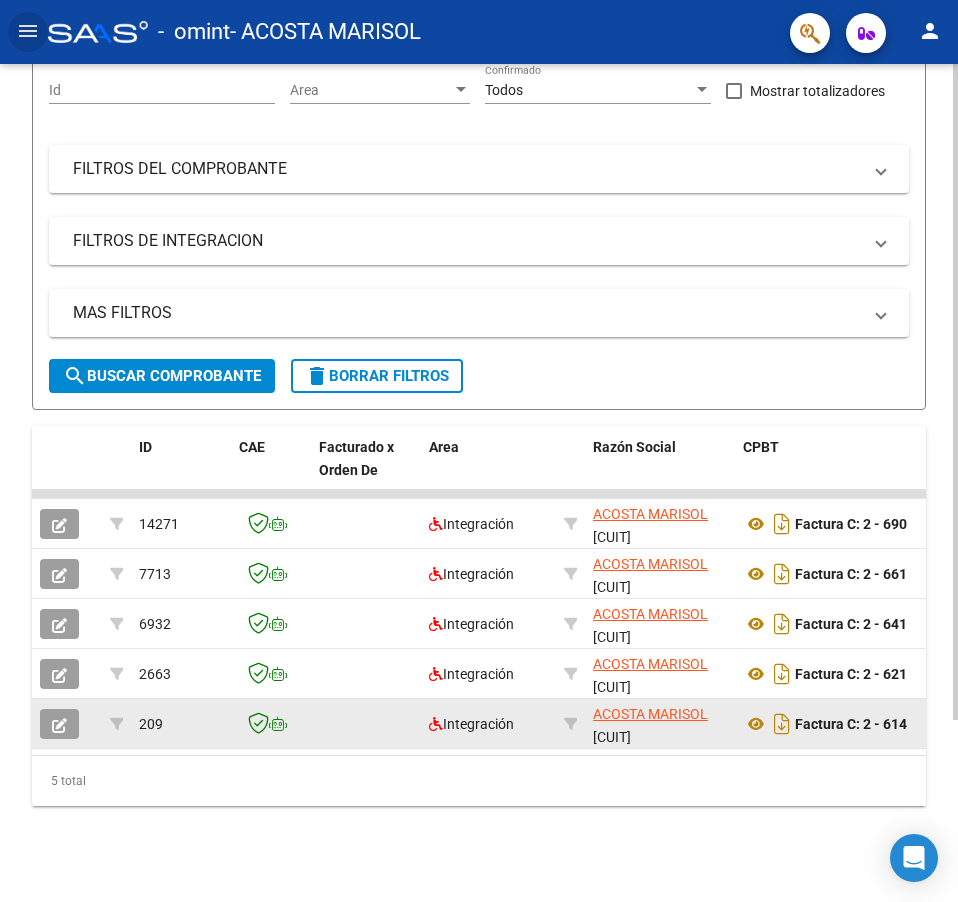 scroll, scrollTop: 232, scrollLeft: 0, axis: vertical 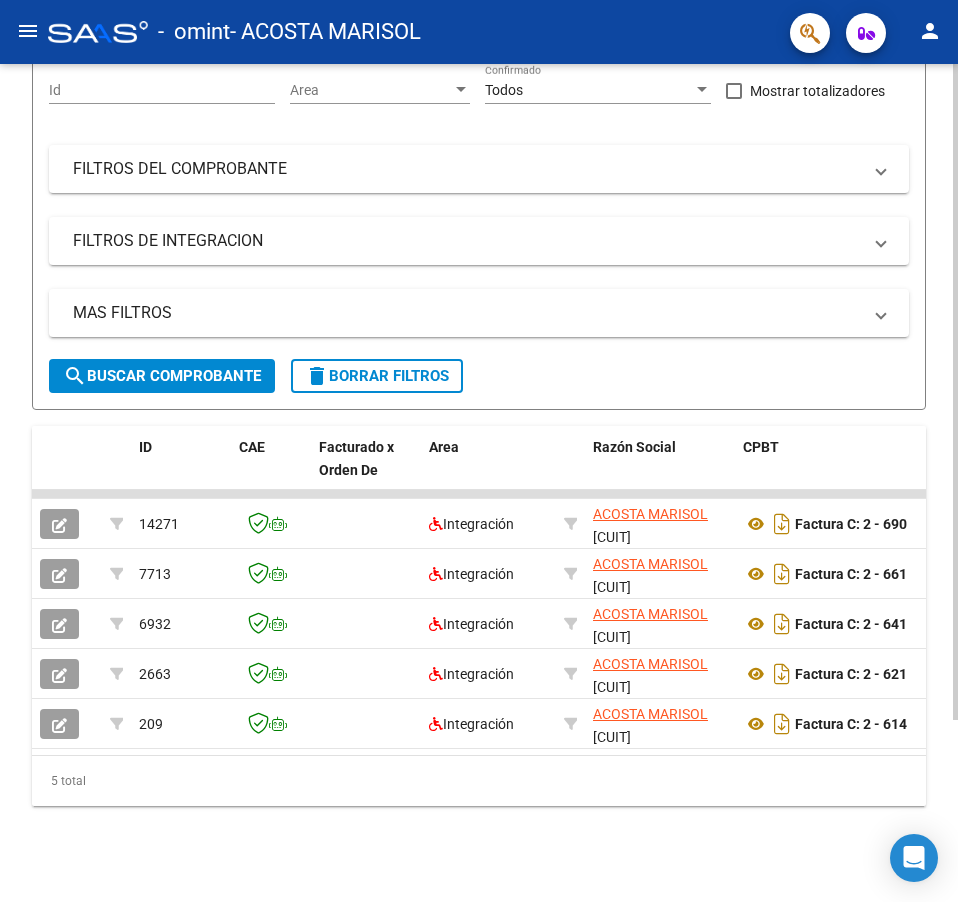 drag, startPoint x: 186, startPoint y: 755, endPoint x: 228, endPoint y: 751, distance: 42.190044 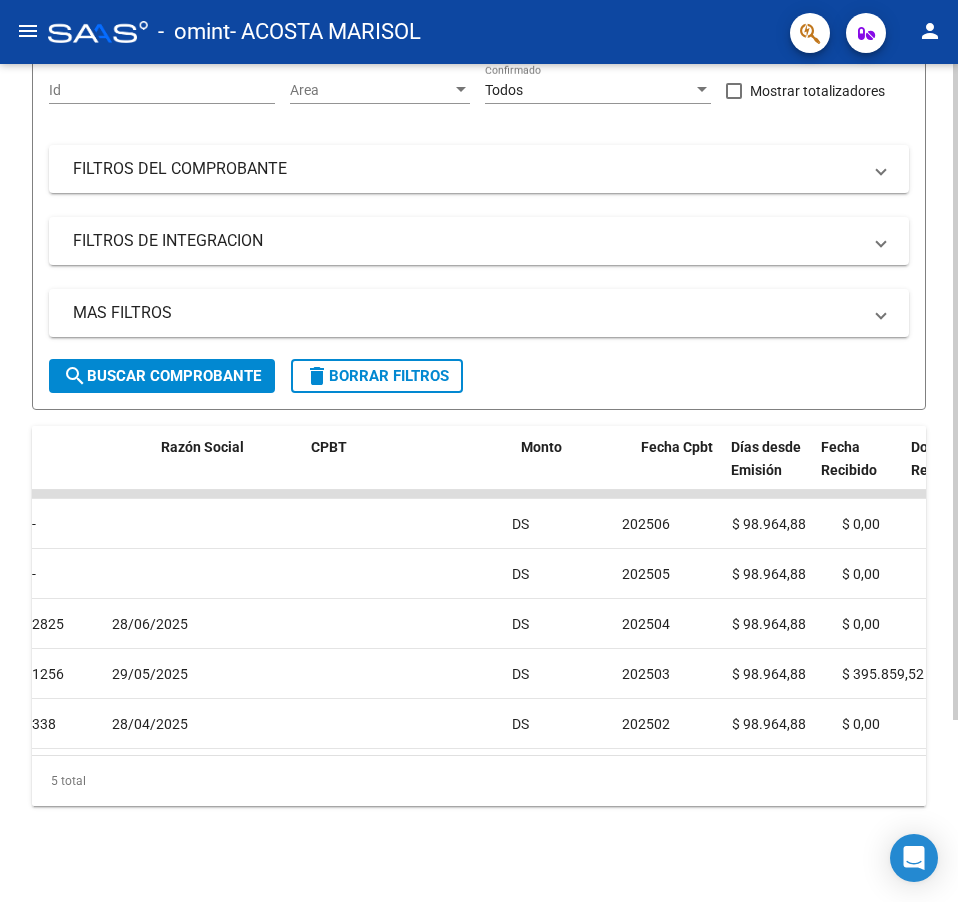 scroll, scrollTop: 0, scrollLeft: 0, axis: both 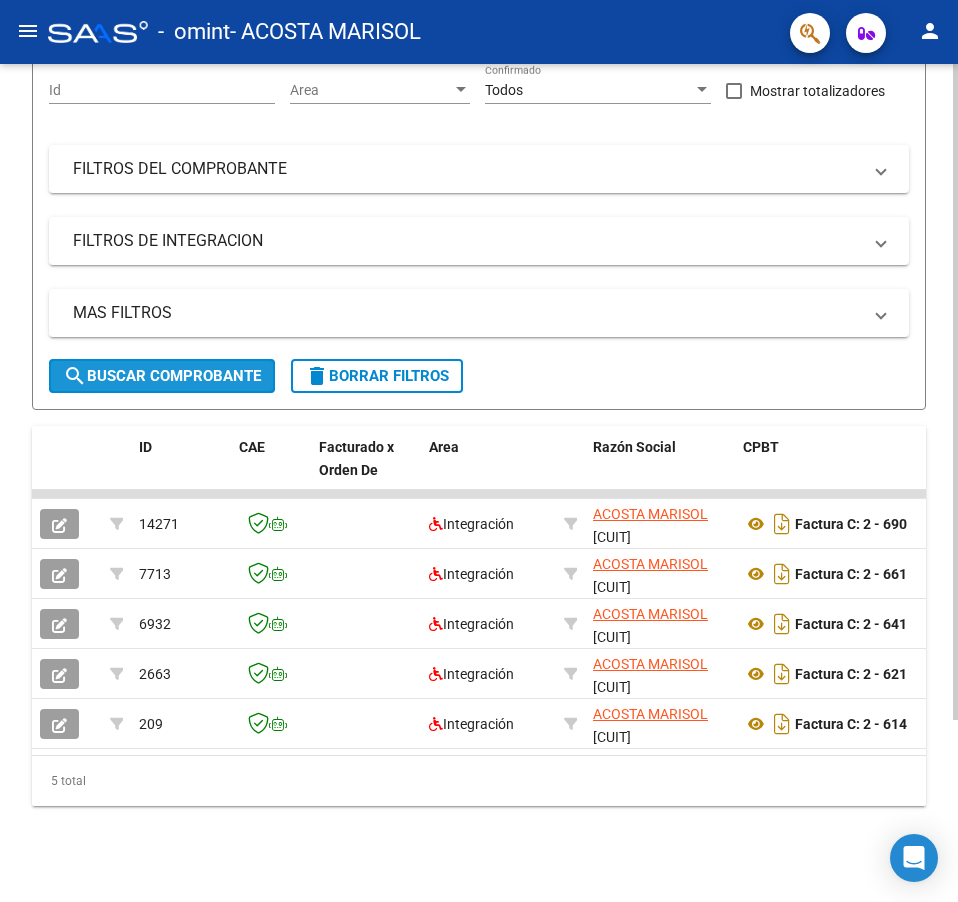 click on "search  Buscar Comprobante" 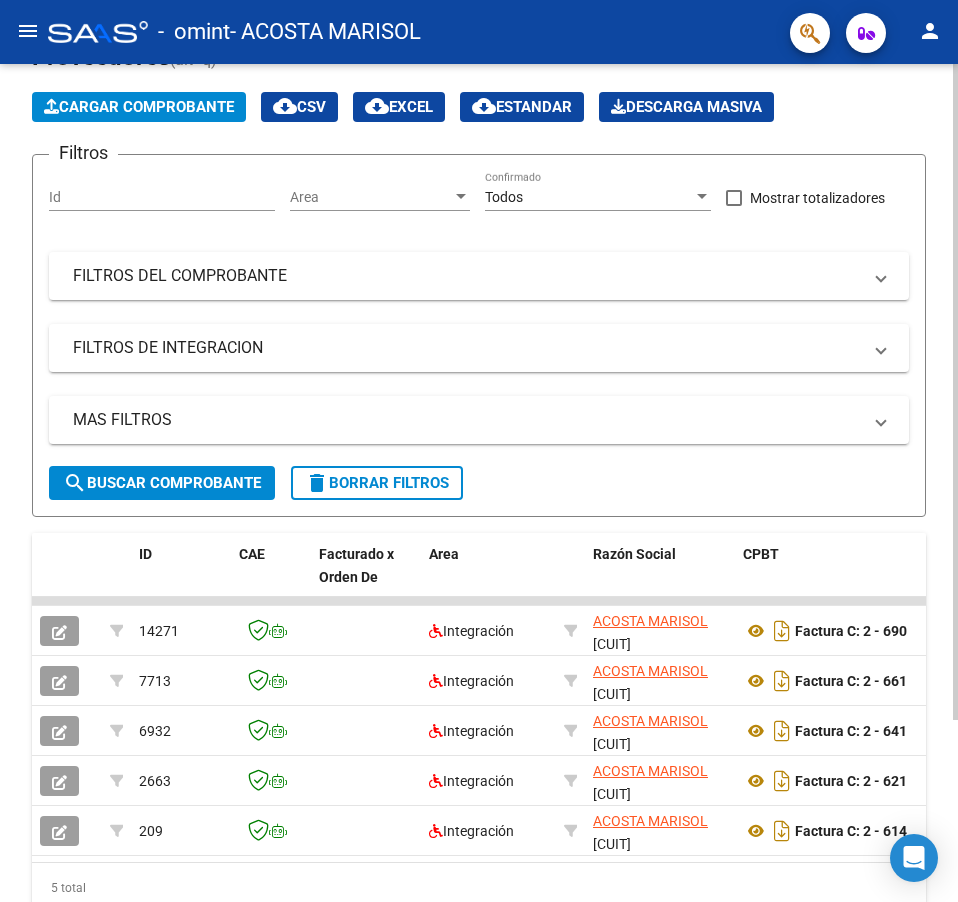 scroll, scrollTop: 0, scrollLeft: 0, axis: both 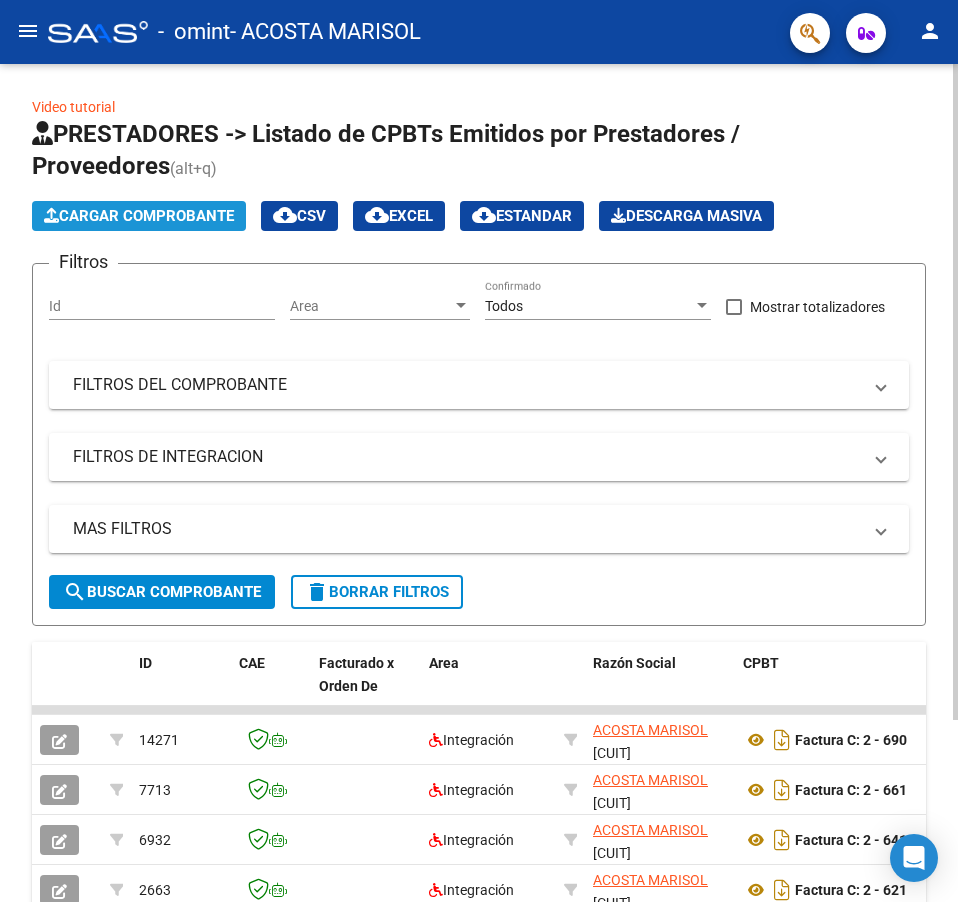 click on "Cargar Comprobante" 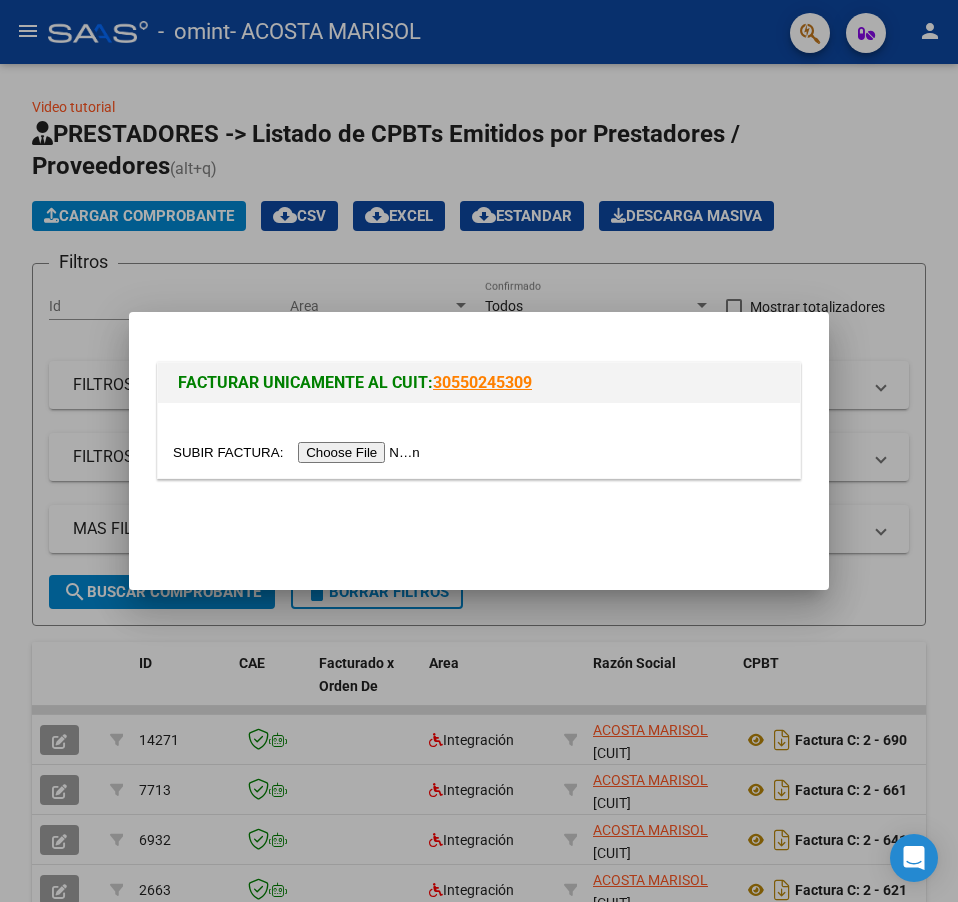 click at bounding box center [299, 452] 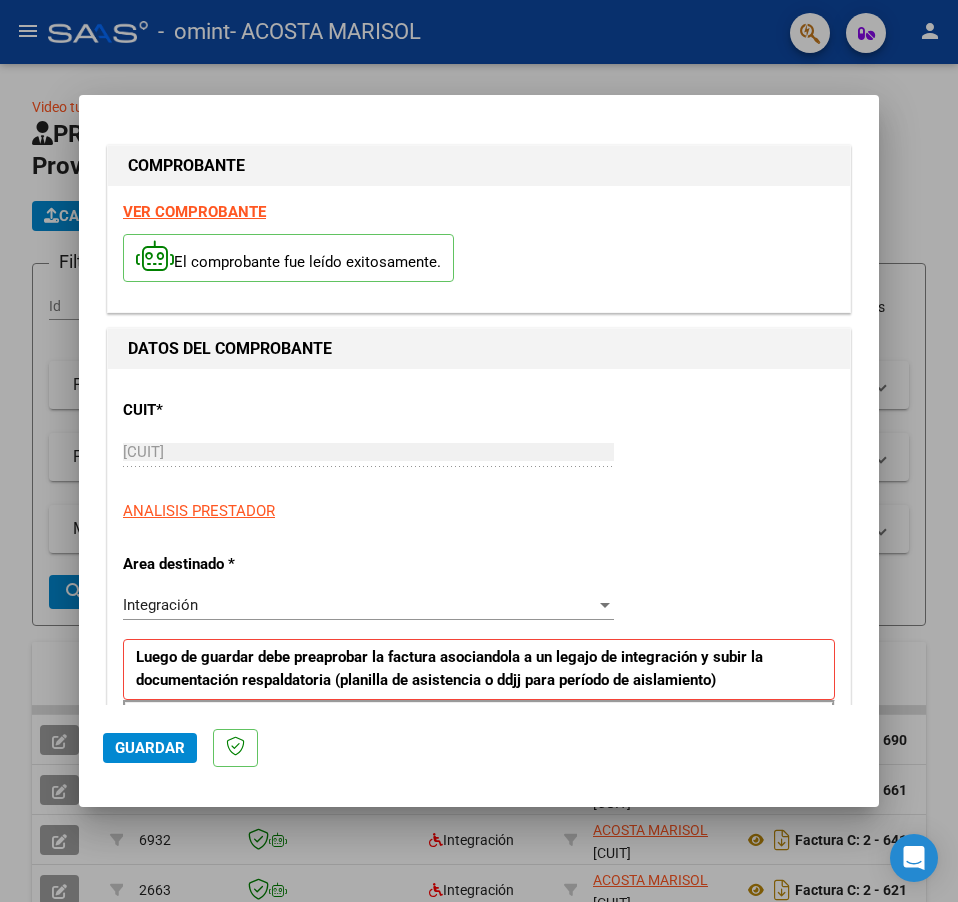scroll, scrollTop: 200, scrollLeft: 0, axis: vertical 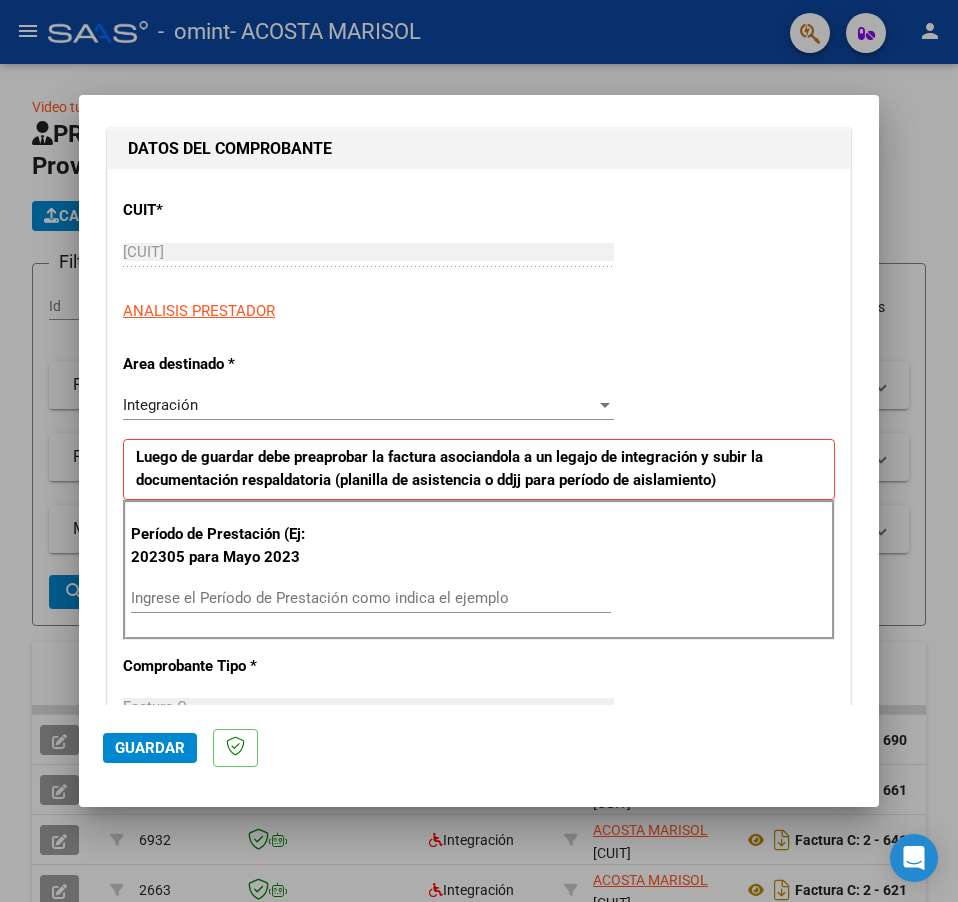 click on "Integración" at bounding box center (359, 405) 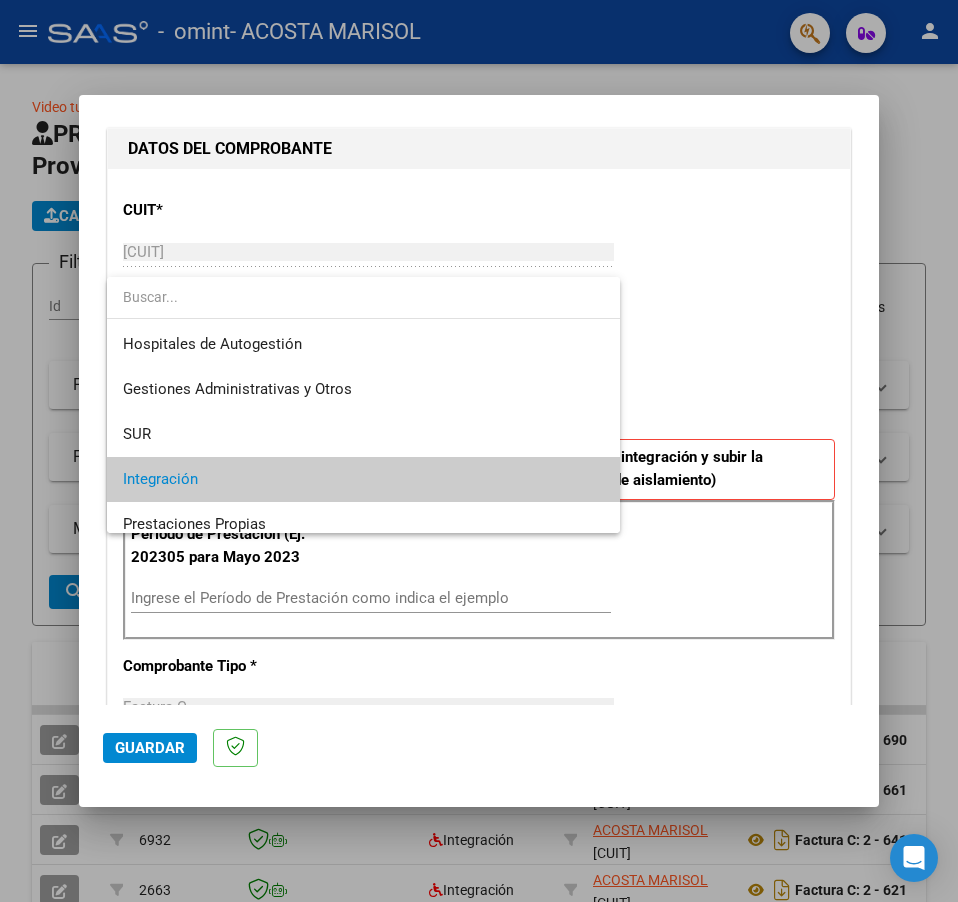 scroll, scrollTop: 75, scrollLeft: 0, axis: vertical 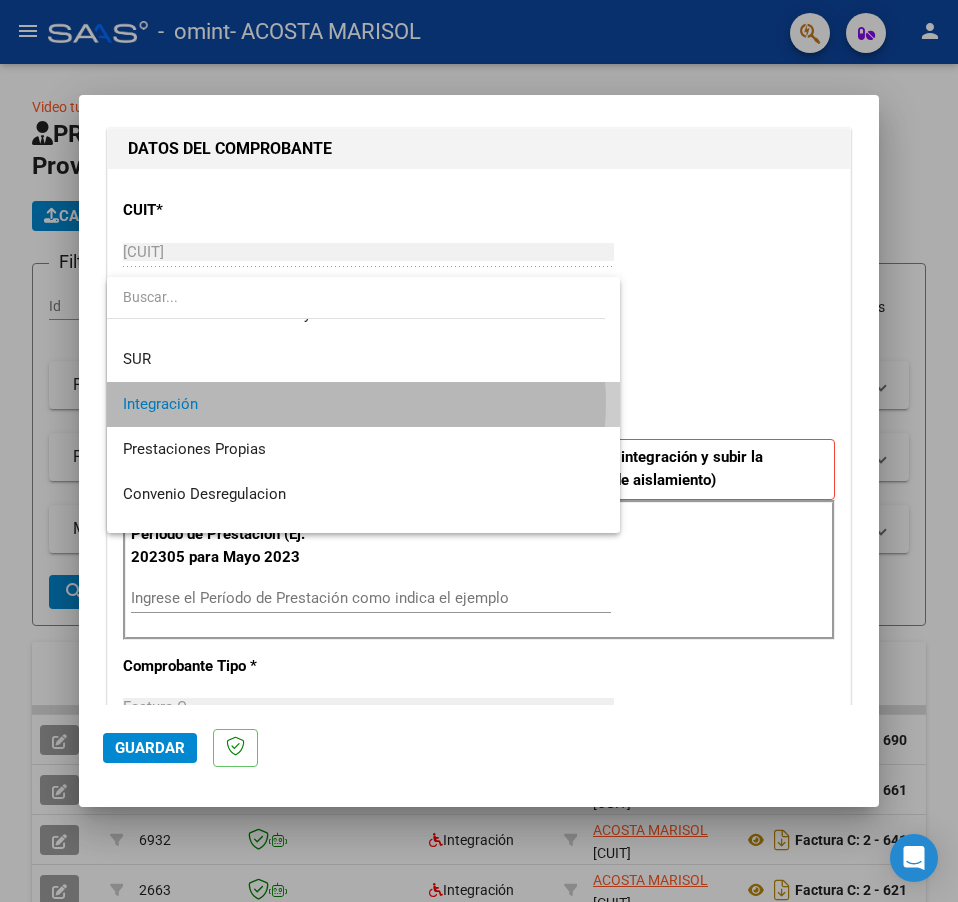 click on "Integración" at bounding box center [363, 404] 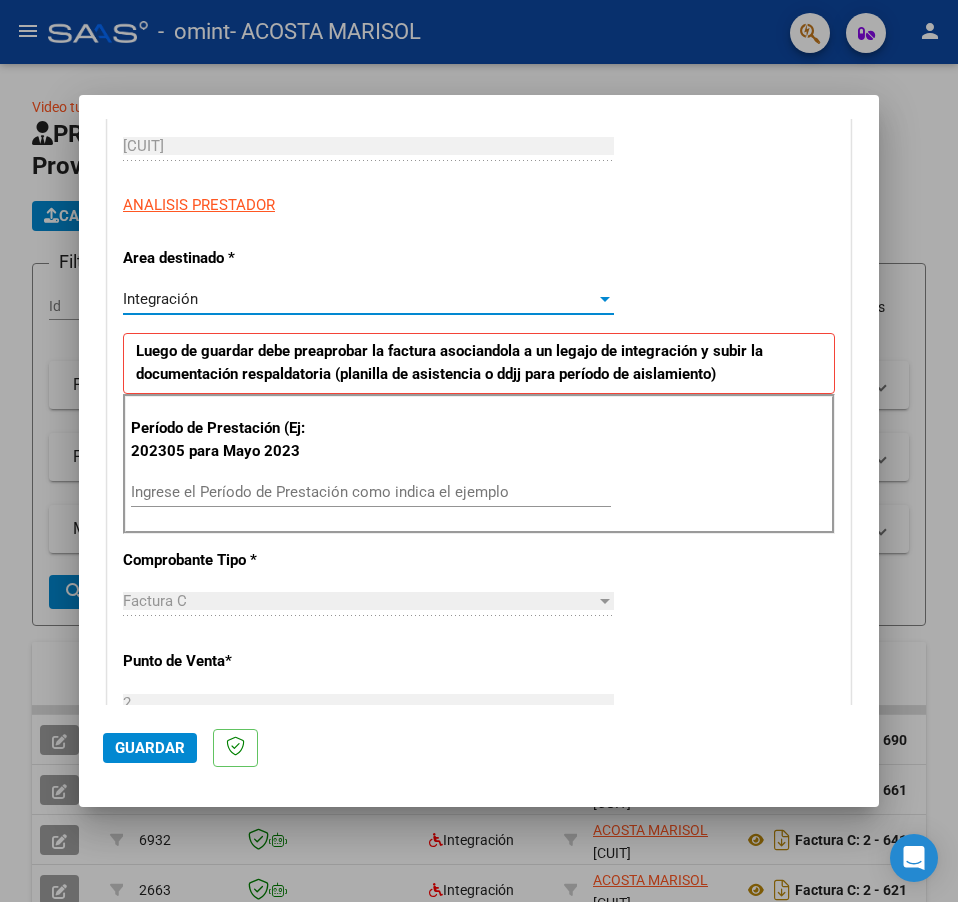 scroll, scrollTop: 400, scrollLeft: 0, axis: vertical 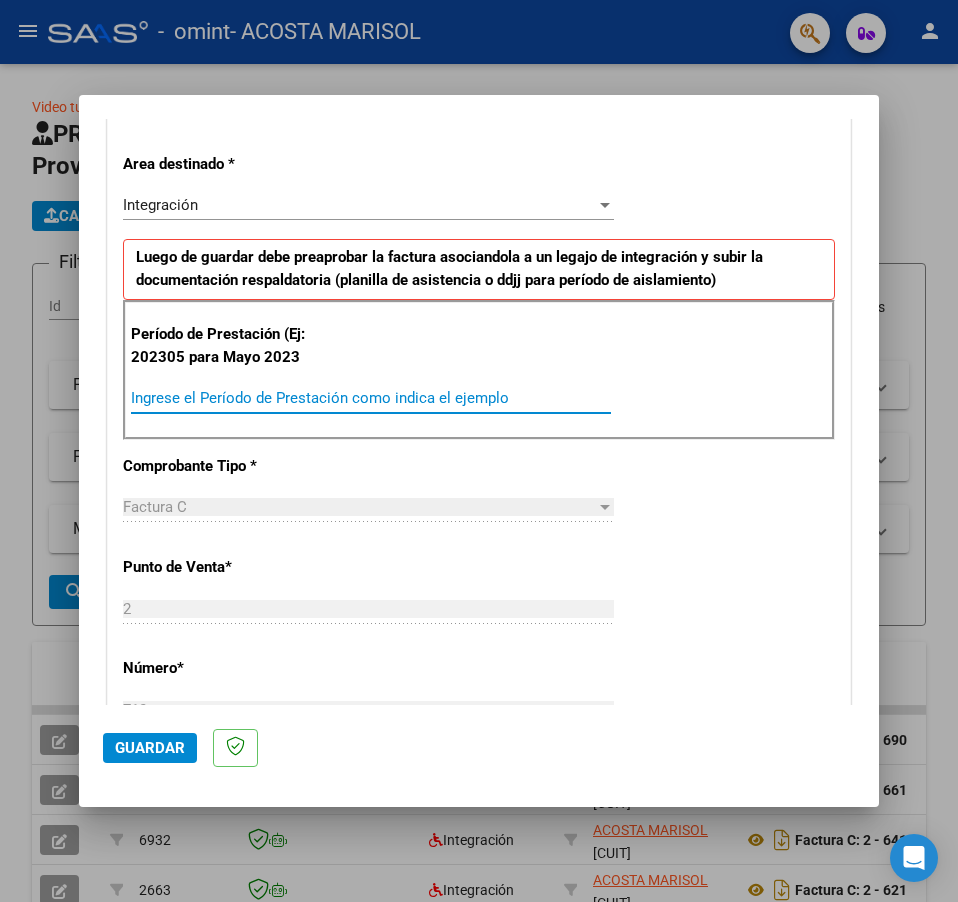 click on "Ingrese el Período de Prestación como indica el ejemplo" at bounding box center [371, 398] 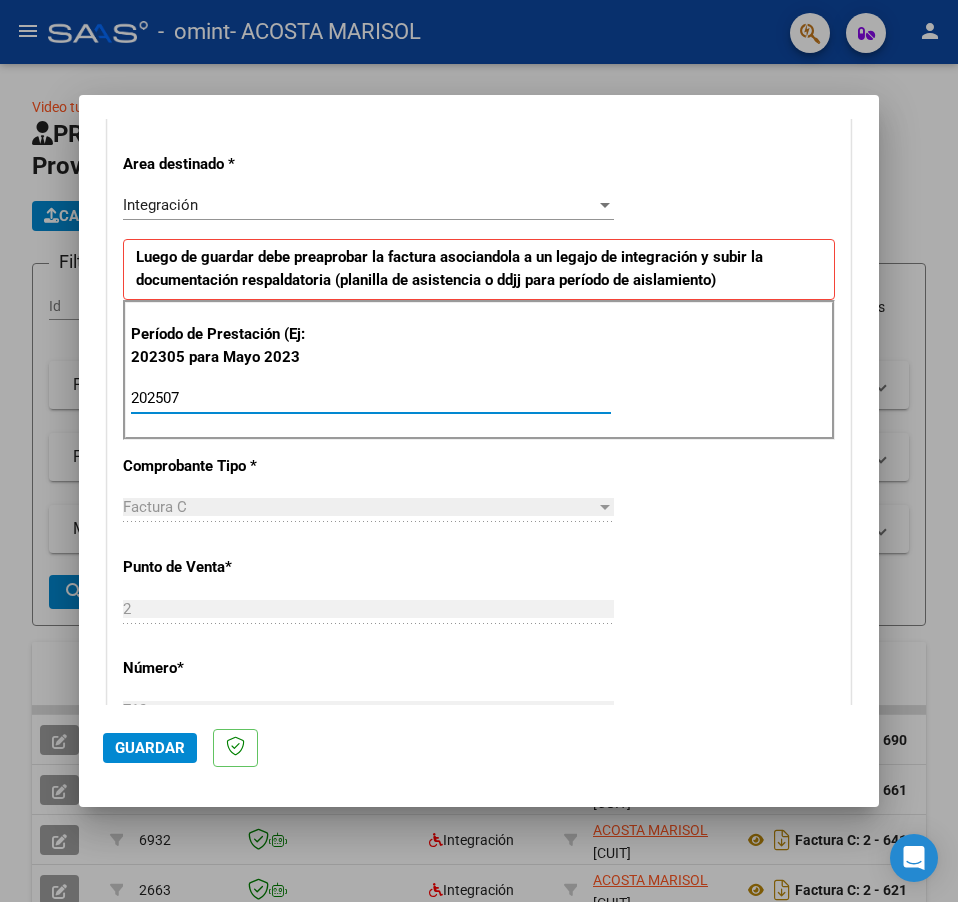 type on "202507" 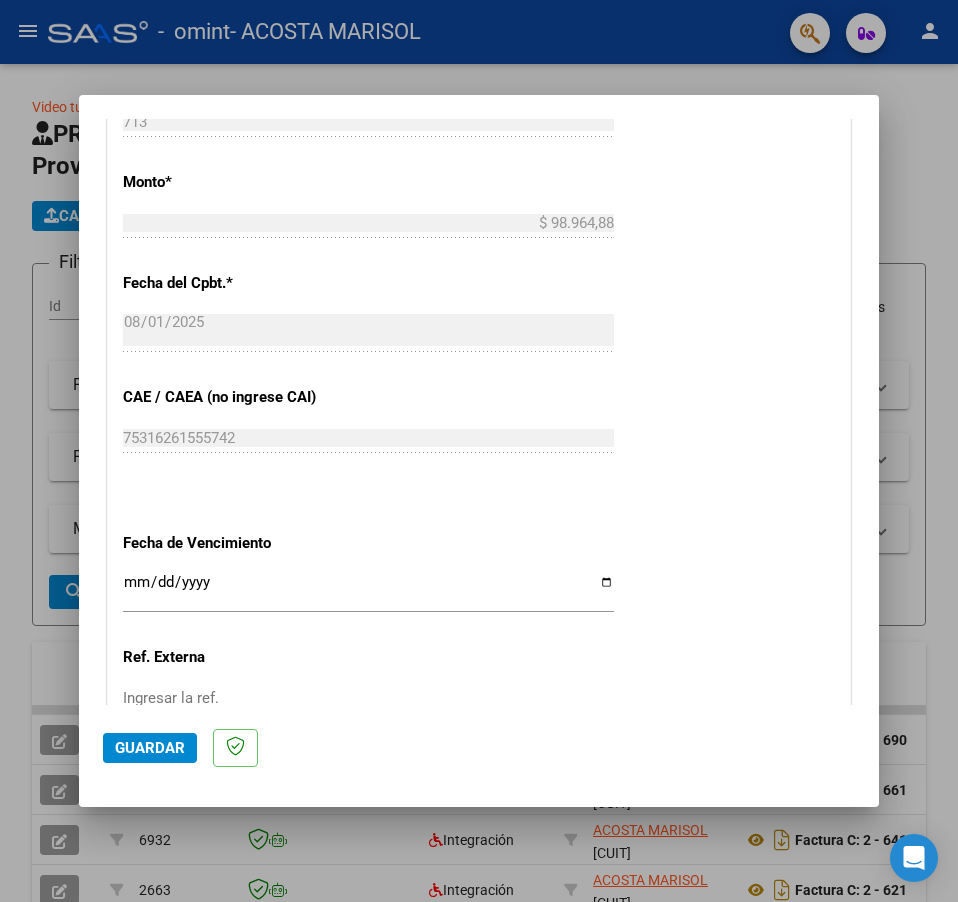scroll, scrollTop: 1100, scrollLeft: 0, axis: vertical 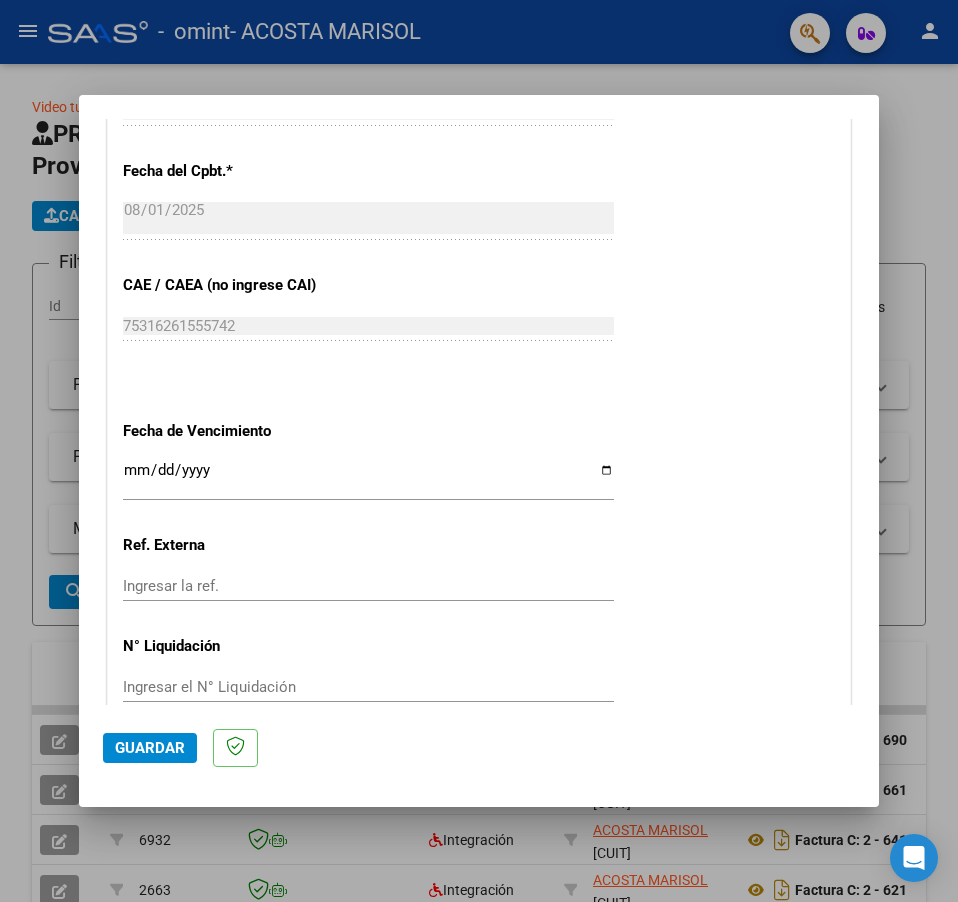 click on "CUIT  *   27-31604615-6 Ingresar CUIT  ANALISIS PRESTADOR  Area destinado * Integración Seleccionar Area Luego de guardar debe preaprobar la factura asociandola a un legajo de integración y subir la documentación respaldatoria (planilla de asistencia o ddjj para período de aislamiento)  Período de Prestación (Ej: 202305 para Mayo 2023    202507 Ingrese el Período de Prestación como indica el ejemplo   Comprobante Tipo * Factura C Seleccionar Tipo Punto de Venta  *   2 Ingresar el Nro.  Número  *   713 Ingresar el Nro.  Monto  *   $ 98.964,88 Ingresar el monto  Fecha del Cpbt.  *   2025-08-01 Ingresar la fecha  CAE / CAEA (no ingrese CAI)    75316261555742 Ingresar el CAE o CAEA (no ingrese CAI)  Fecha de Vencimiento    Ingresar la fecha  Ref. Externa    Ingresar la ref.  N° Liquidación    Ingresar el N° Liquidación" at bounding box center (479, 2) 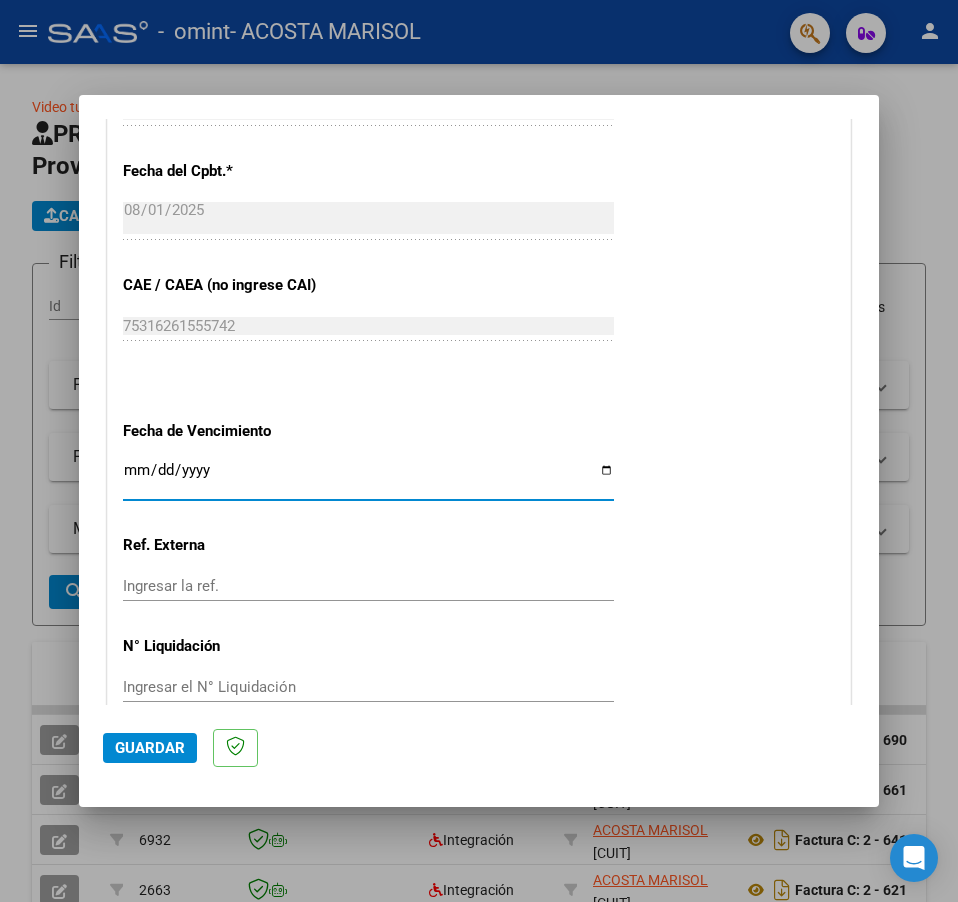 click on "Ingresar la fecha" at bounding box center [368, 478] 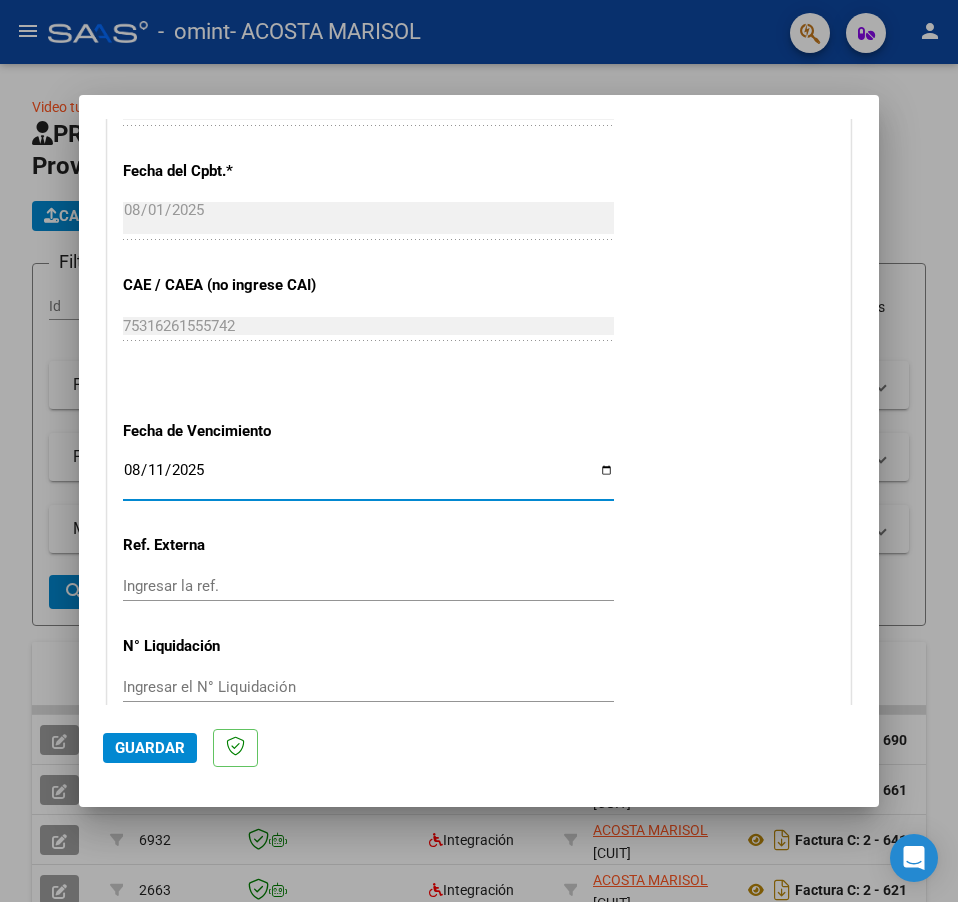 type on "2025-08-11" 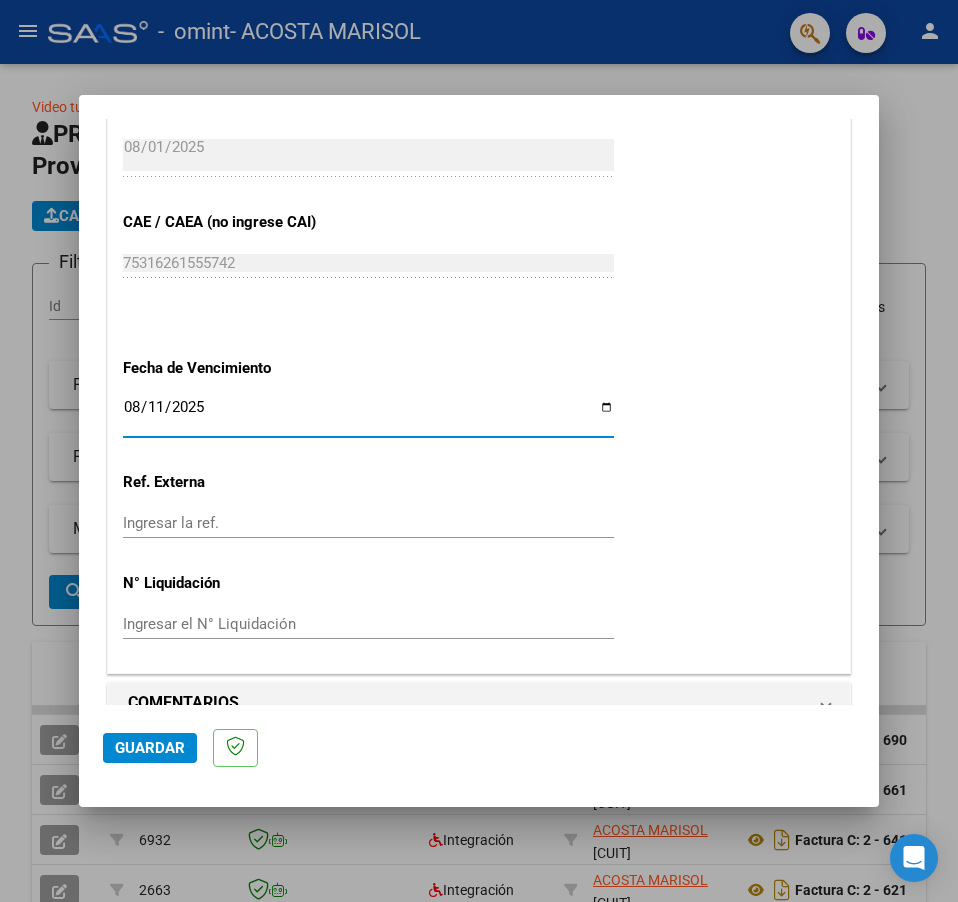 scroll, scrollTop: 1197, scrollLeft: 0, axis: vertical 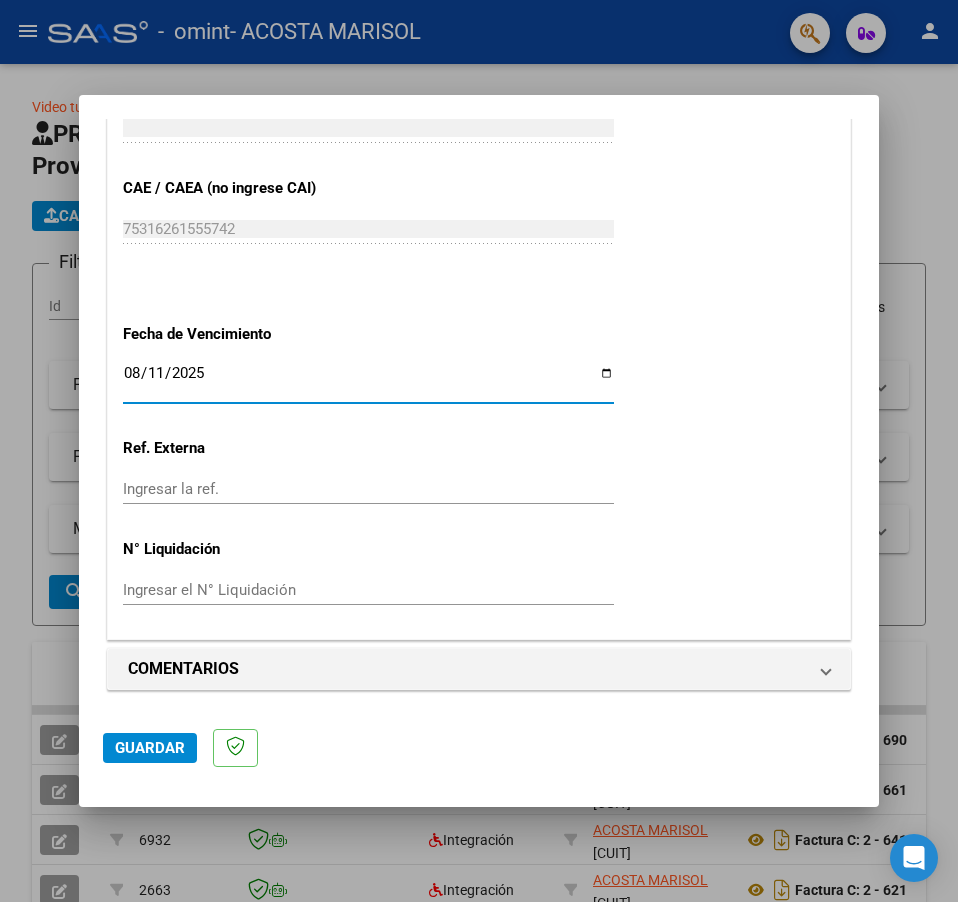 click on "Guardar" 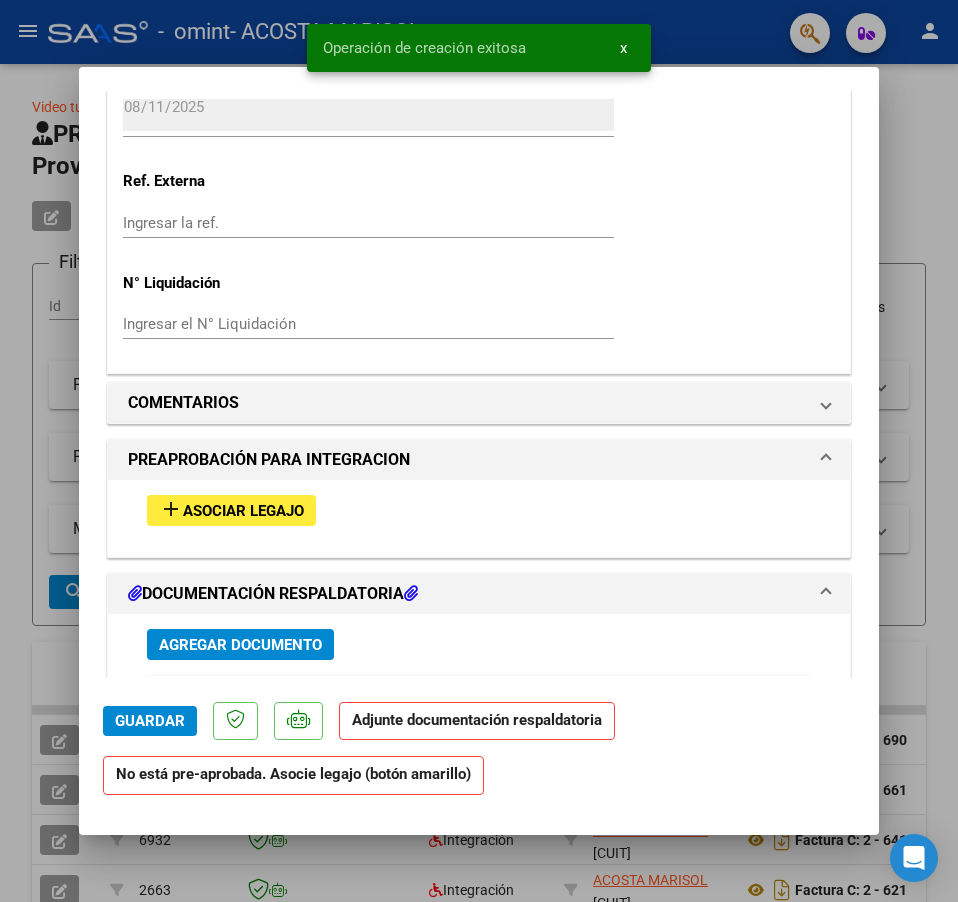 scroll, scrollTop: 1800, scrollLeft: 0, axis: vertical 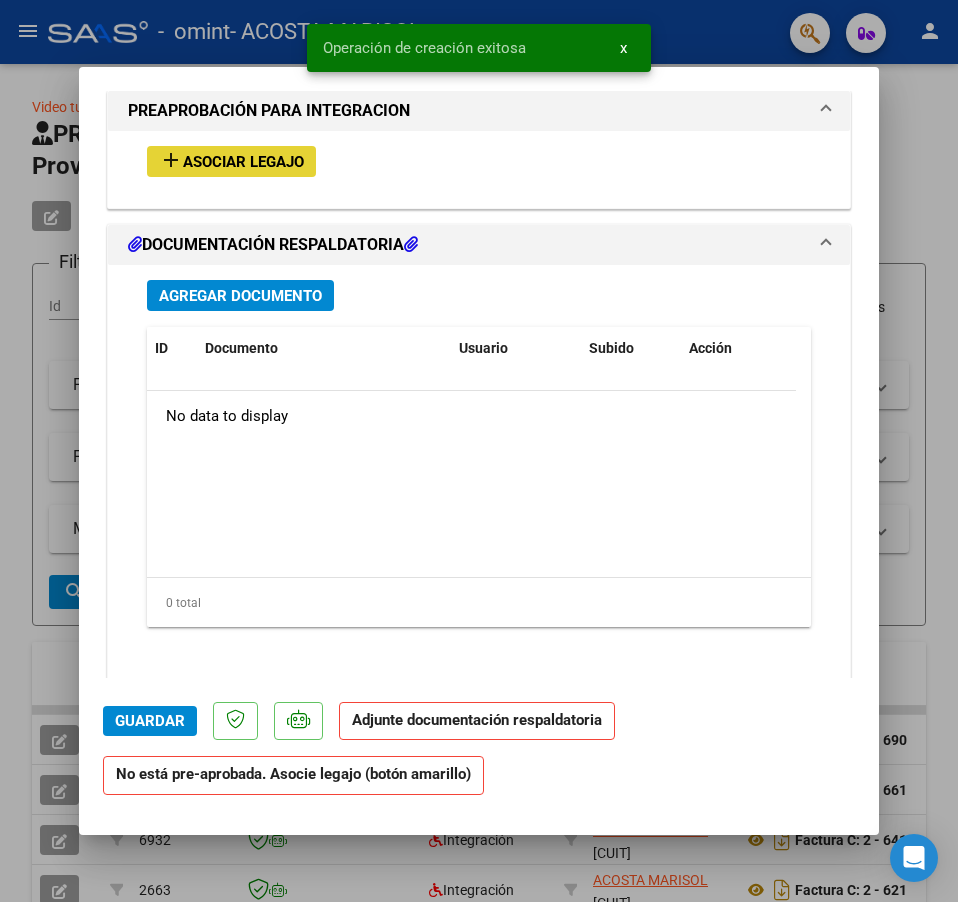 click on "add Asociar Legajo" at bounding box center (231, 161) 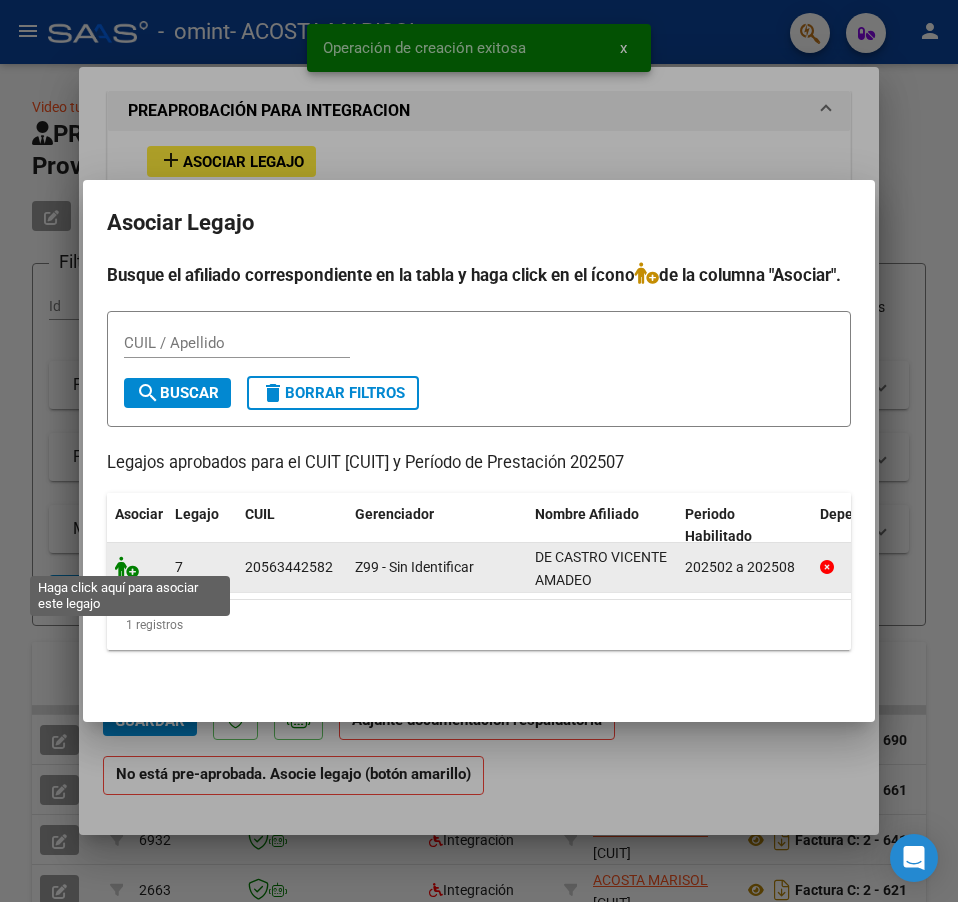 click 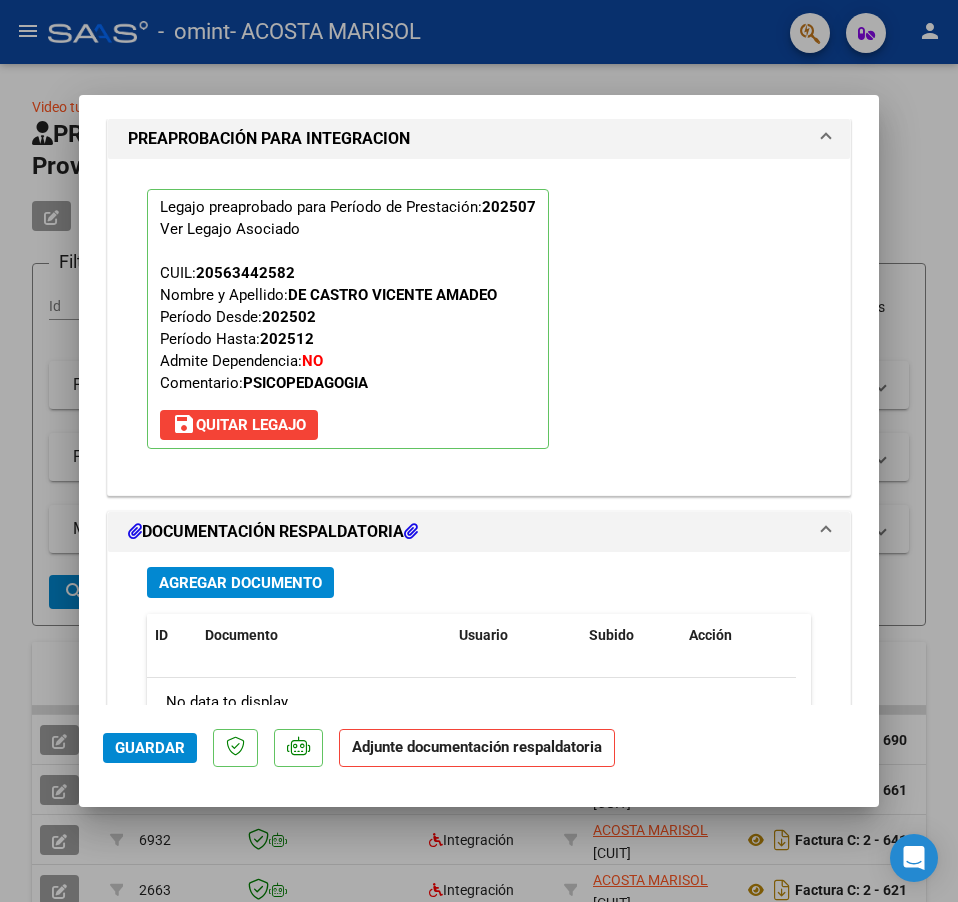 scroll, scrollTop: 1952, scrollLeft: 0, axis: vertical 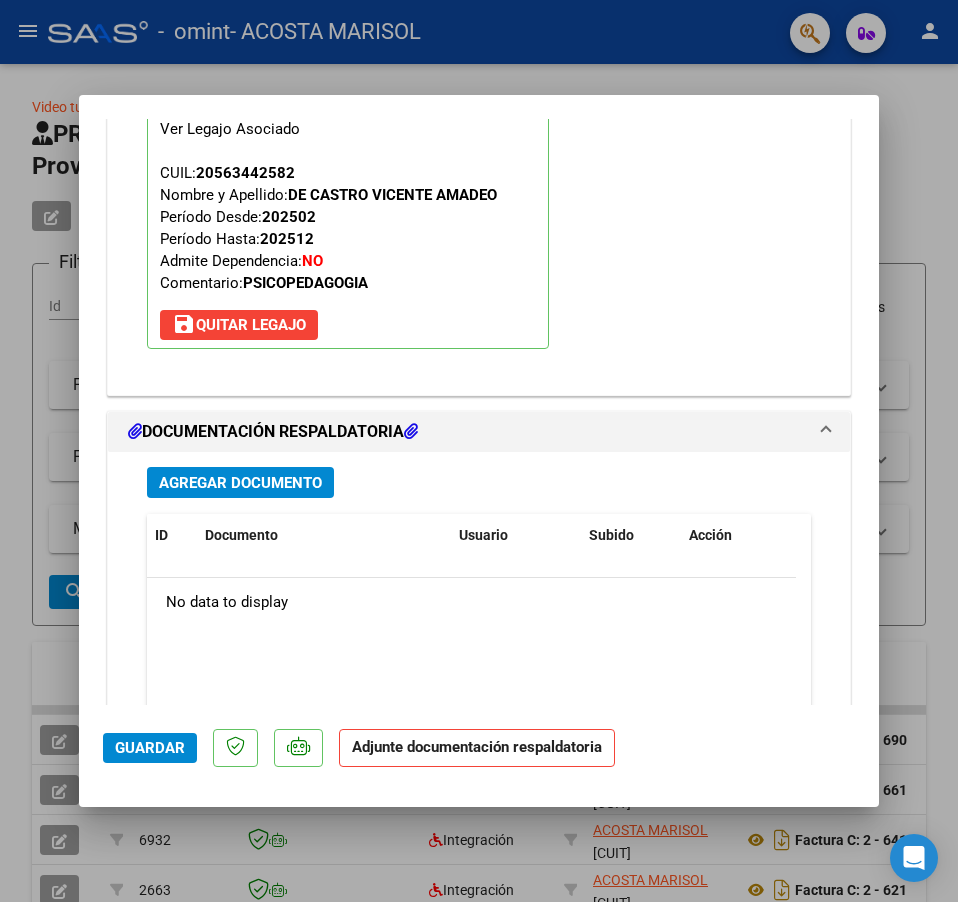 click on "Agregar Documento" at bounding box center (240, 483) 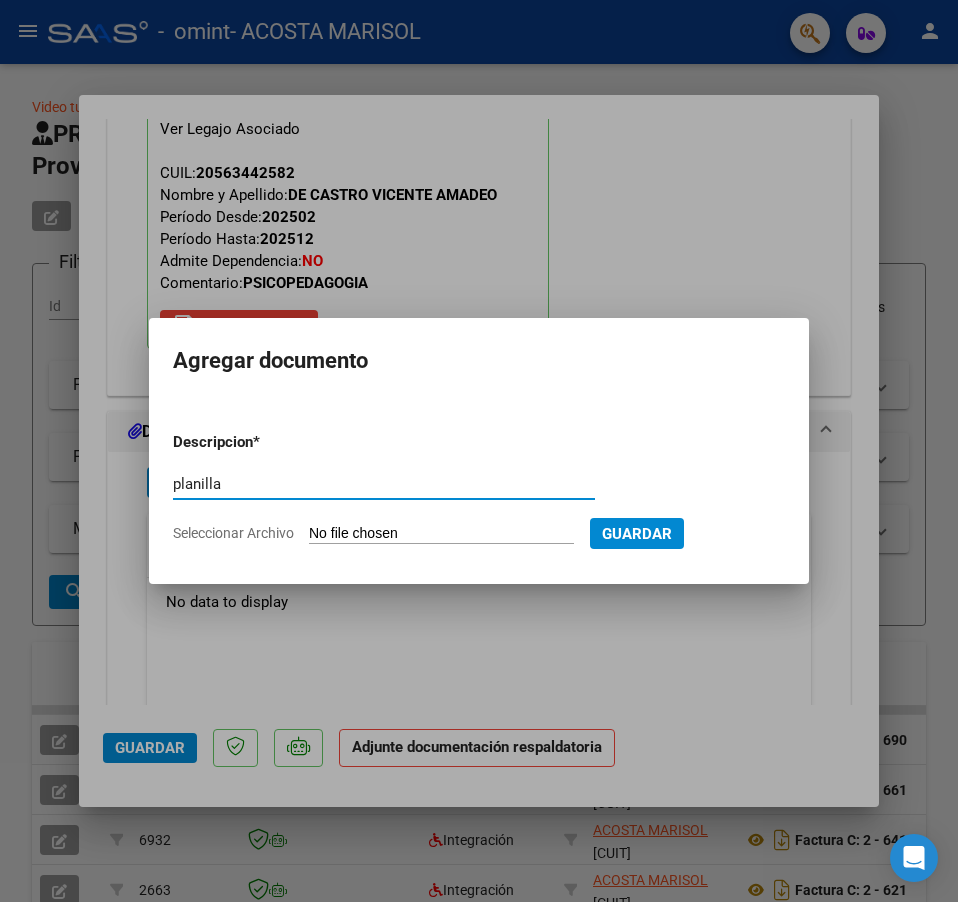 type on "planilla" 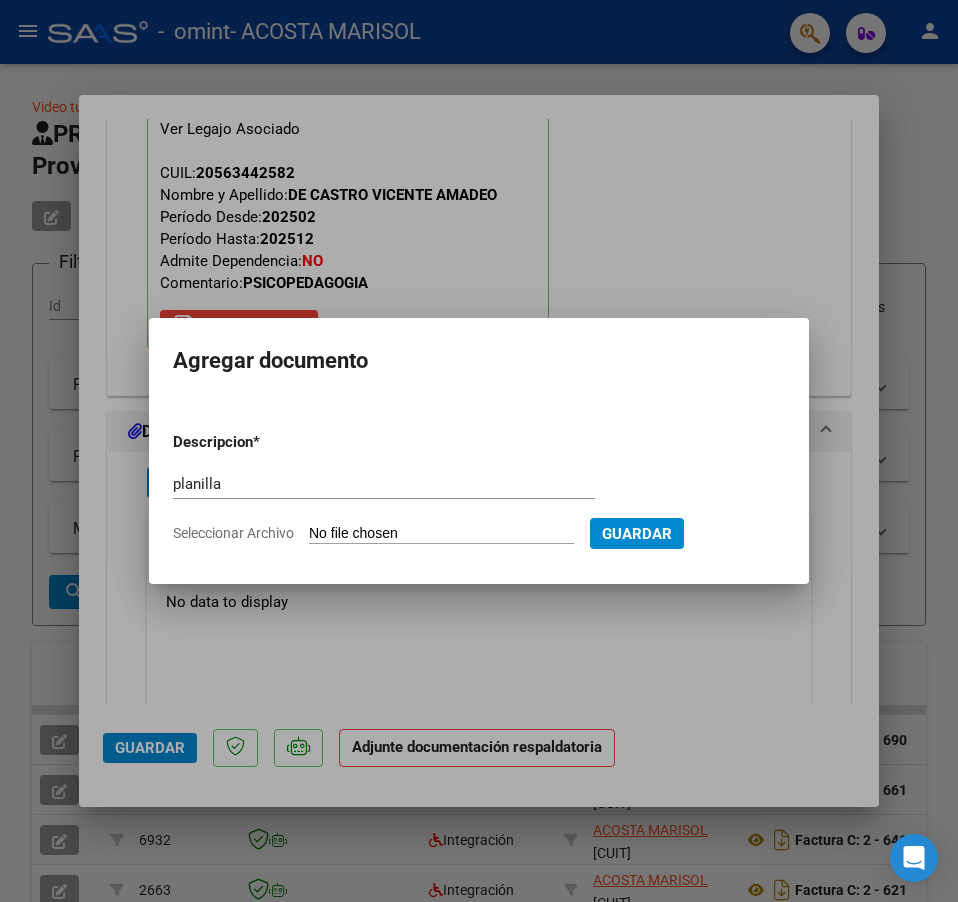 type on "C:\fakepath\Asistencia_DE CASTRO VICENTE AMADEO_MARISOL ACOSTA.pdf" 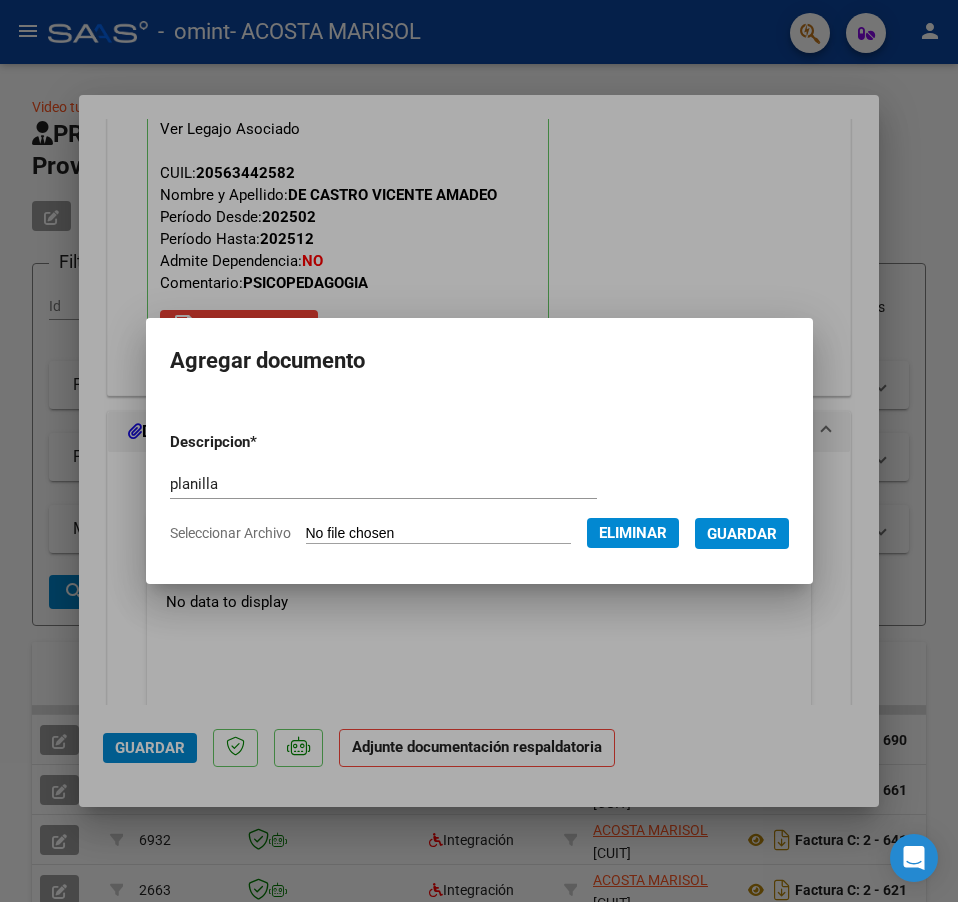 click on "Guardar" at bounding box center (742, 533) 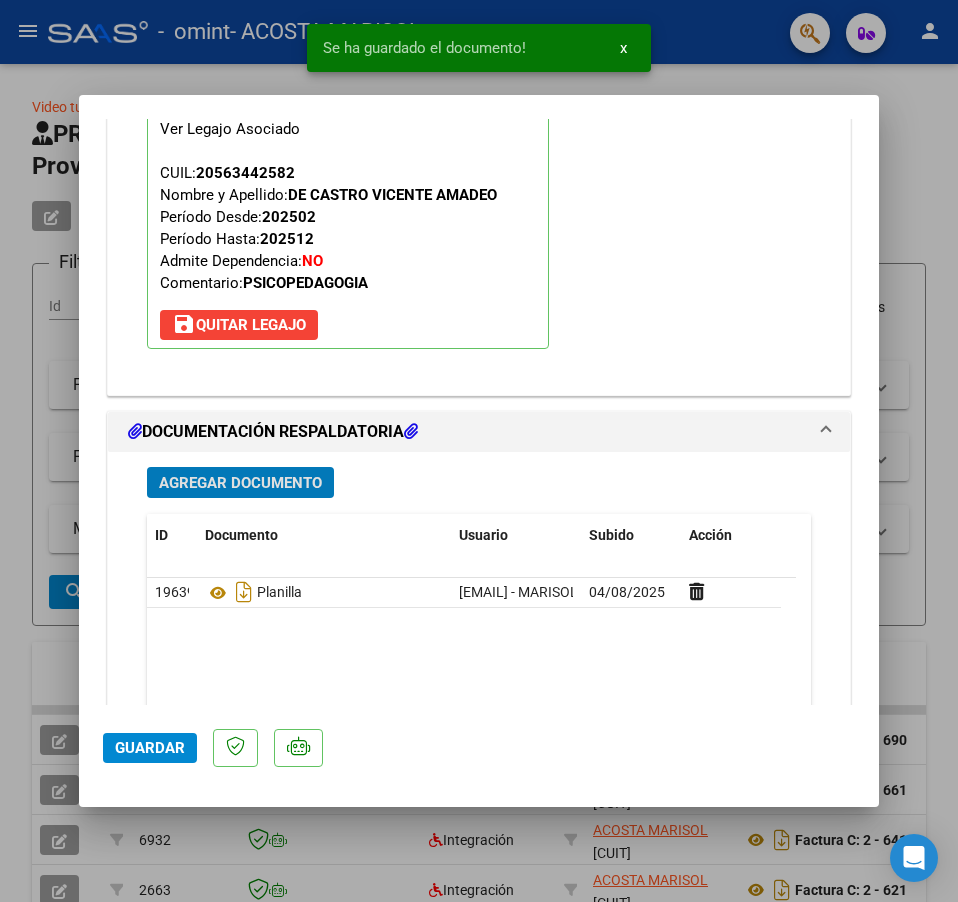click on "Guardar" 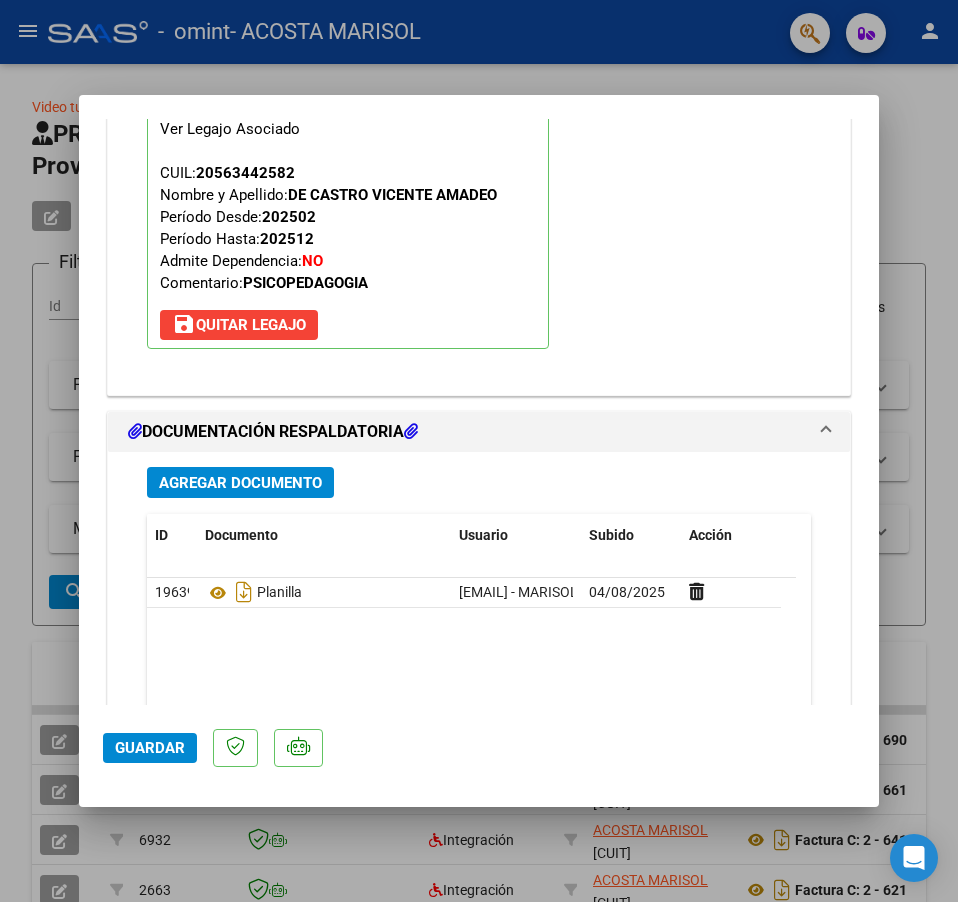 click at bounding box center (479, 451) 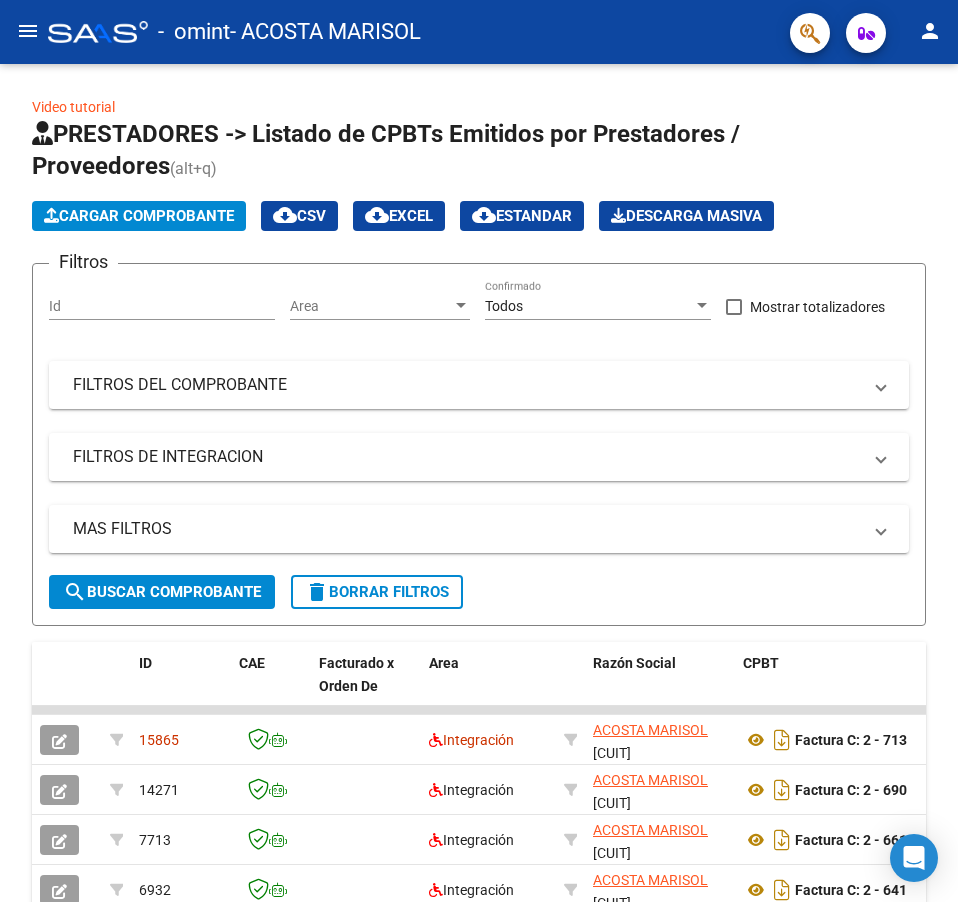 click on "person" 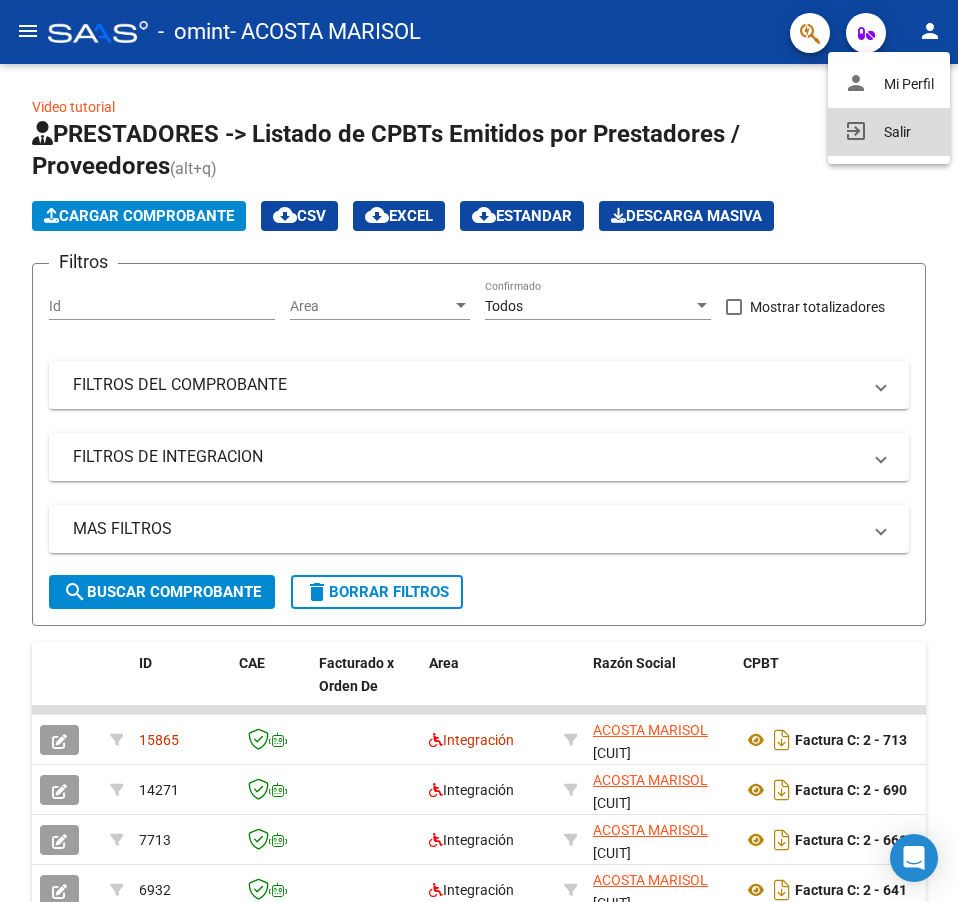 click on "exit_to_app  Salir" at bounding box center [889, 132] 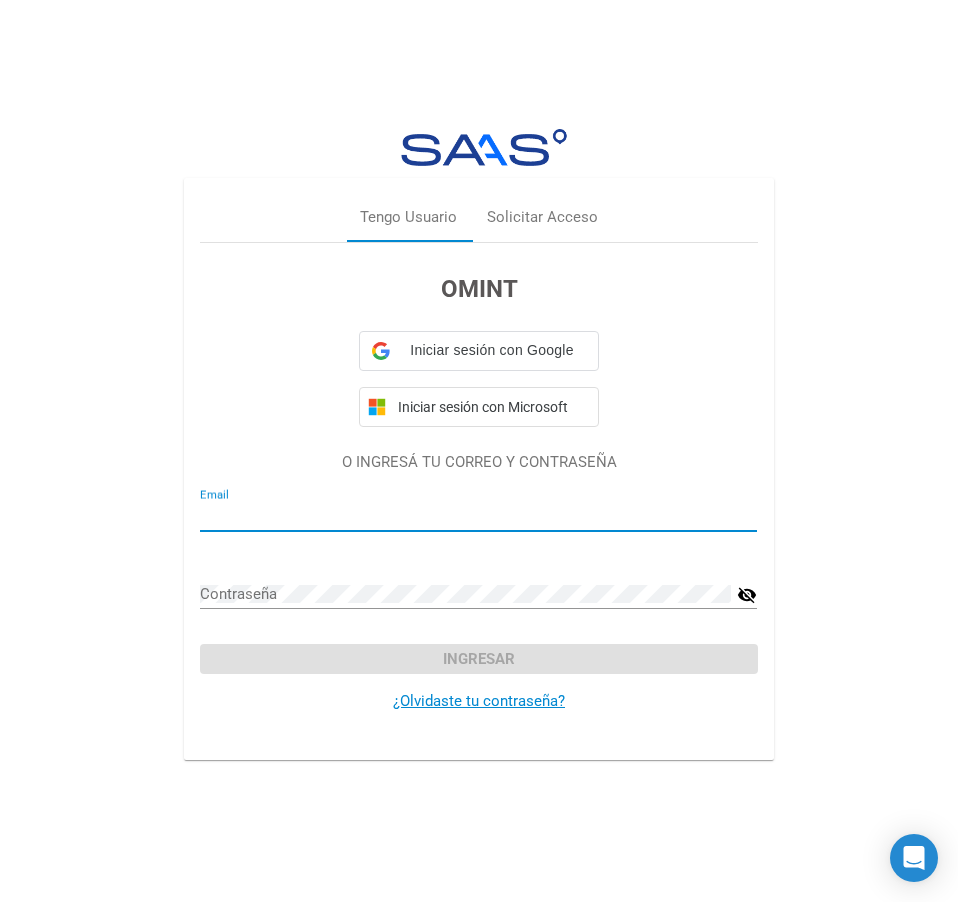 type on "marisol.acosta@bue.edu.ar" 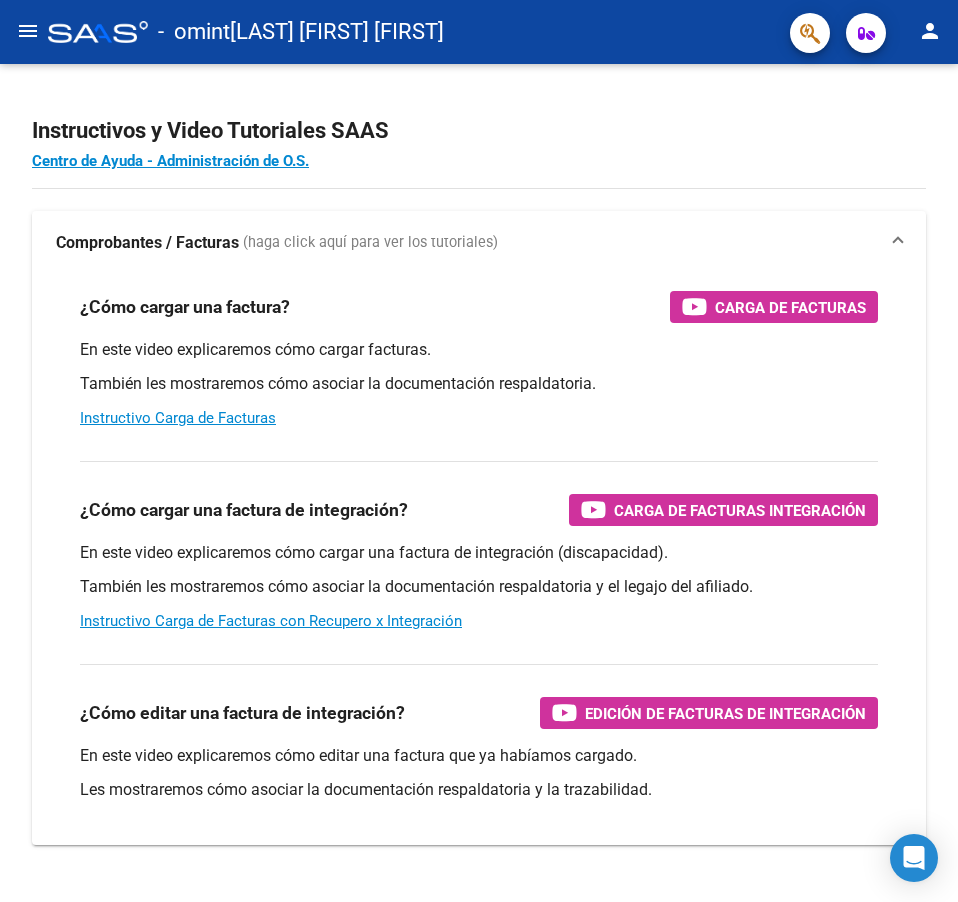 scroll, scrollTop: 0, scrollLeft: 0, axis: both 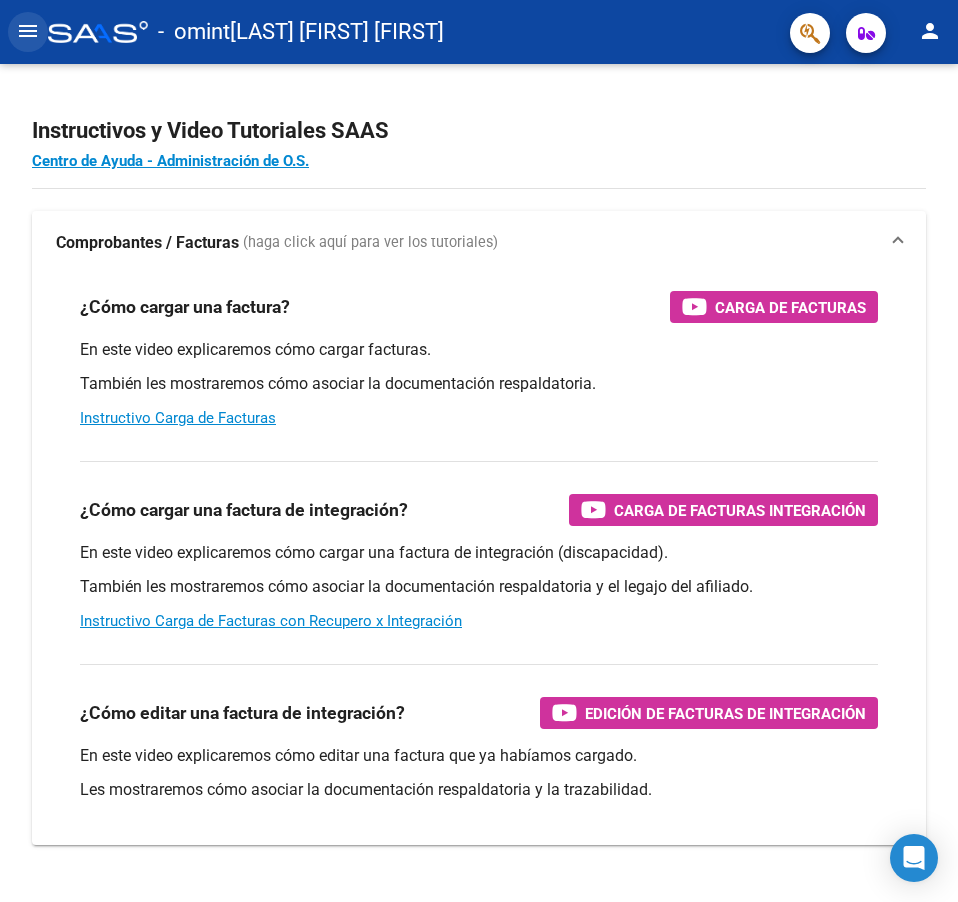 click on "menu" 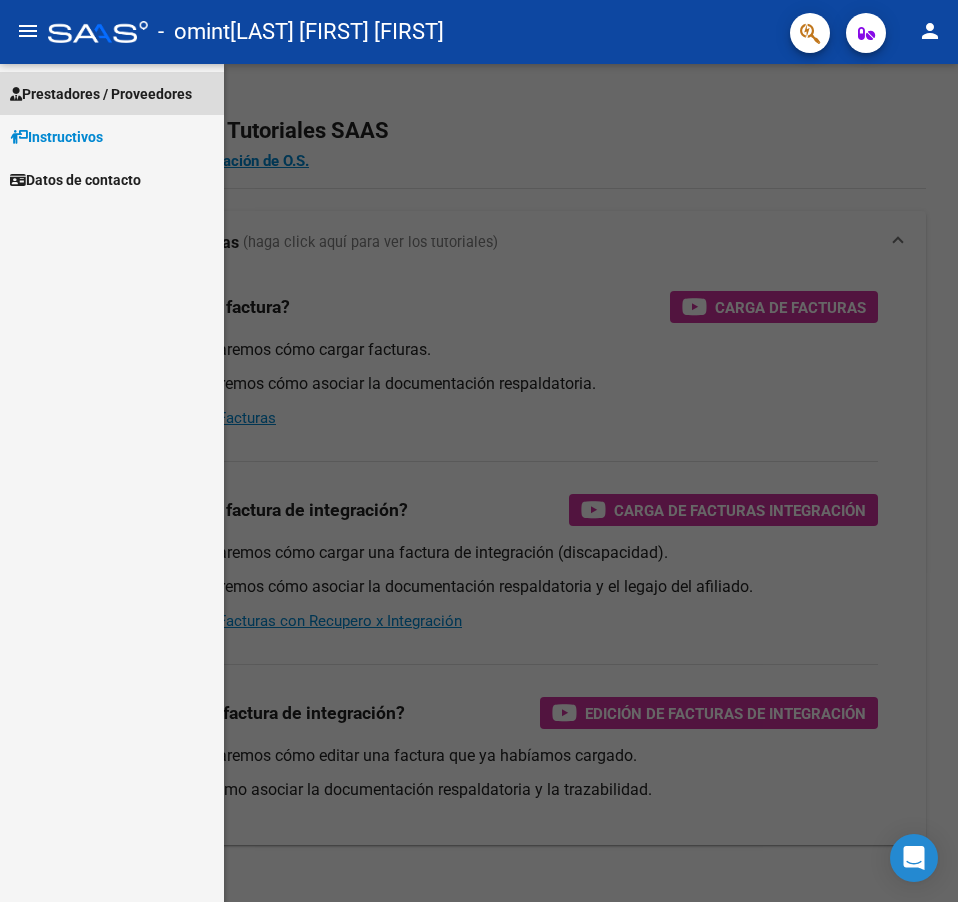 click on "Prestadores / Proveedores" at bounding box center (101, 94) 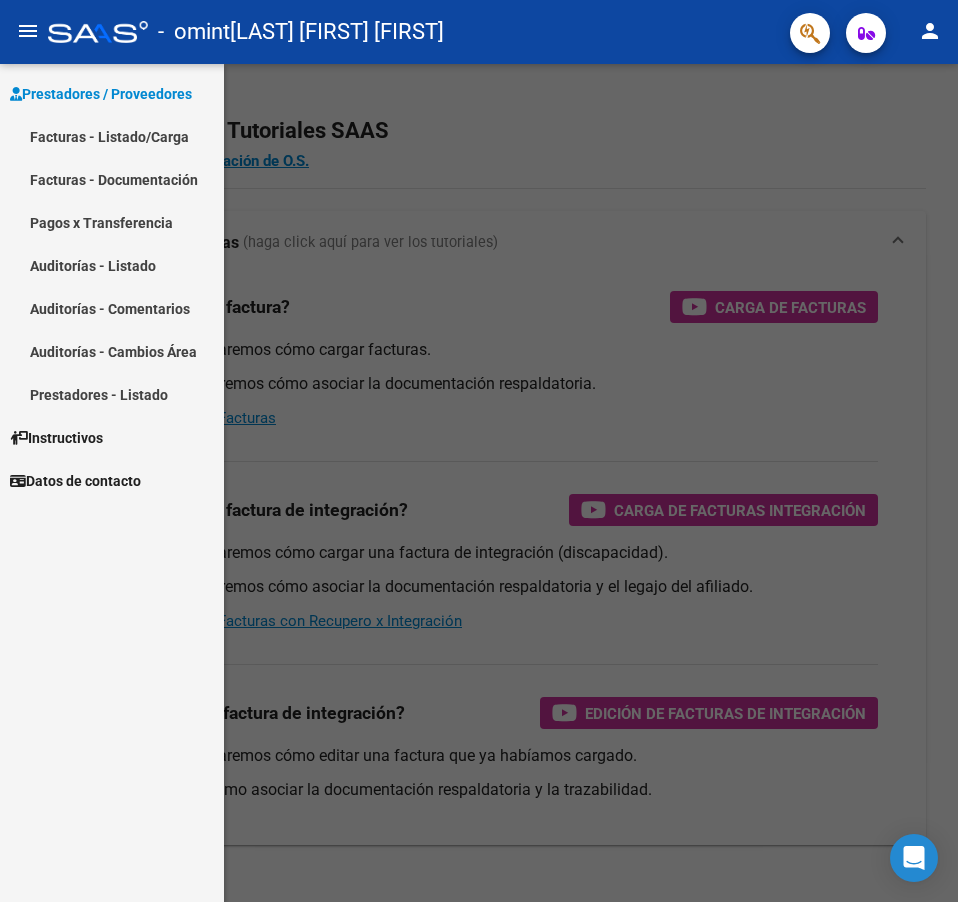 click on "Facturas - Listado/Carga" at bounding box center (112, 136) 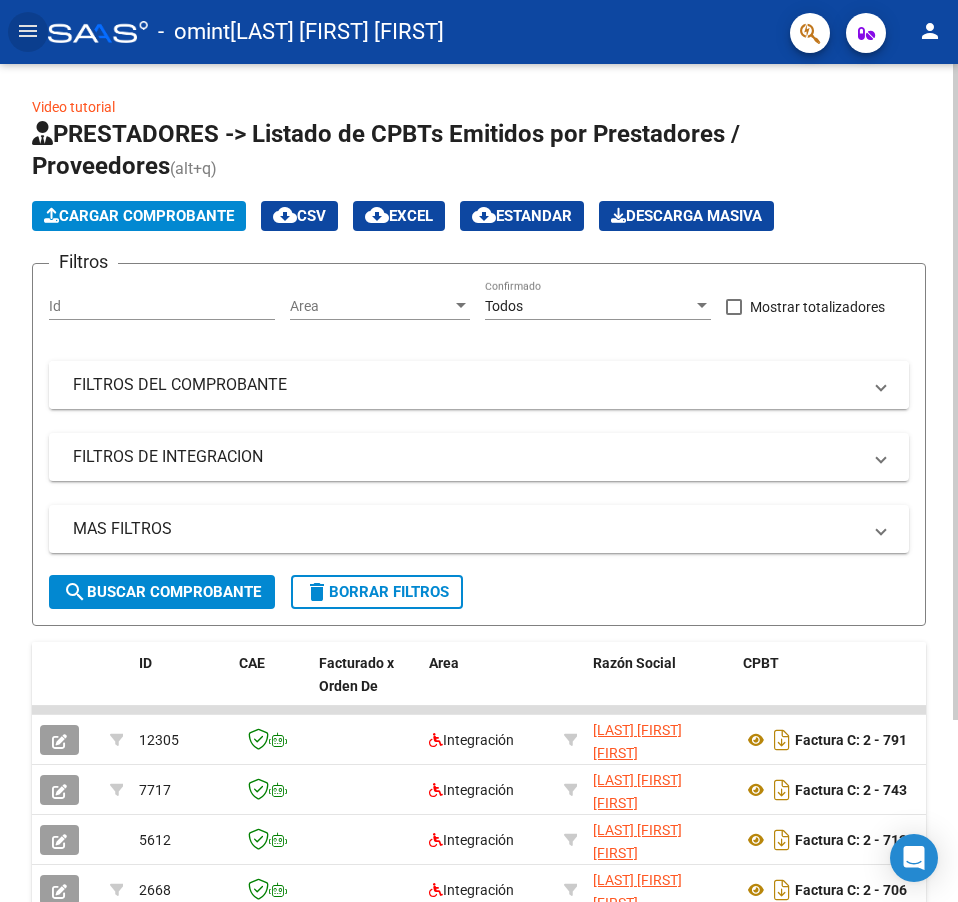 scroll, scrollTop: 232, scrollLeft: 0, axis: vertical 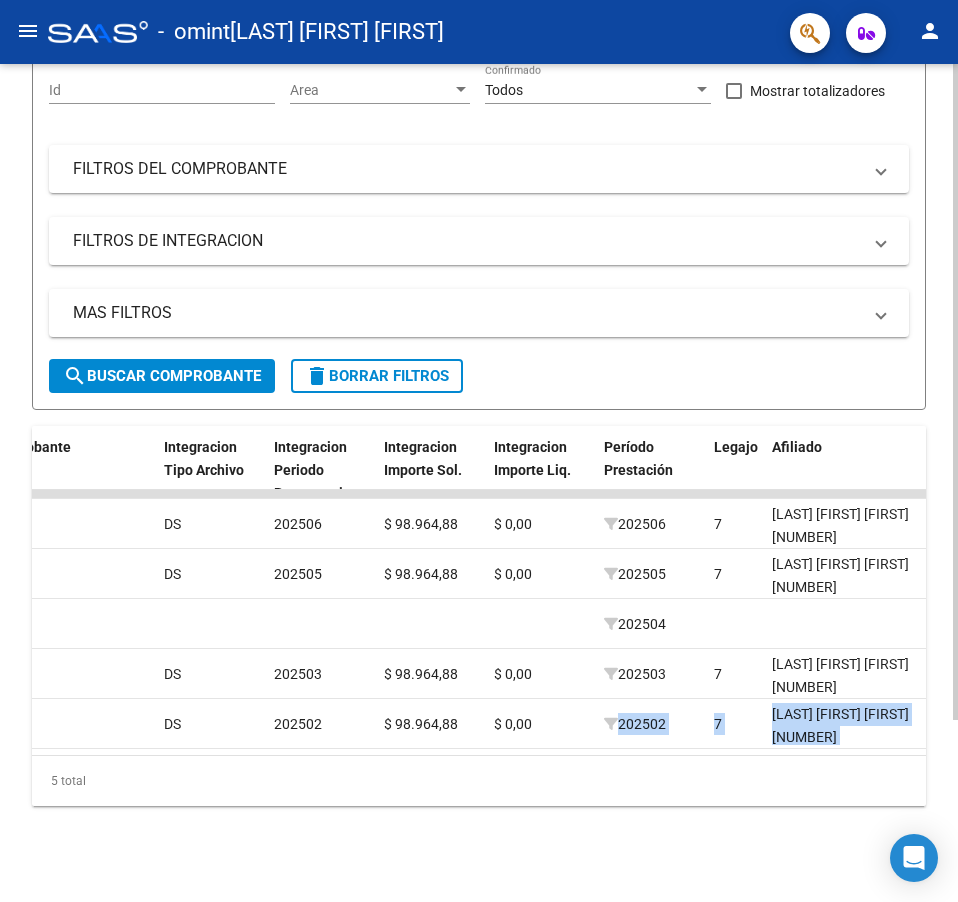drag, startPoint x: 594, startPoint y: 730, endPoint x: 515, endPoint y: 749, distance: 81.25269 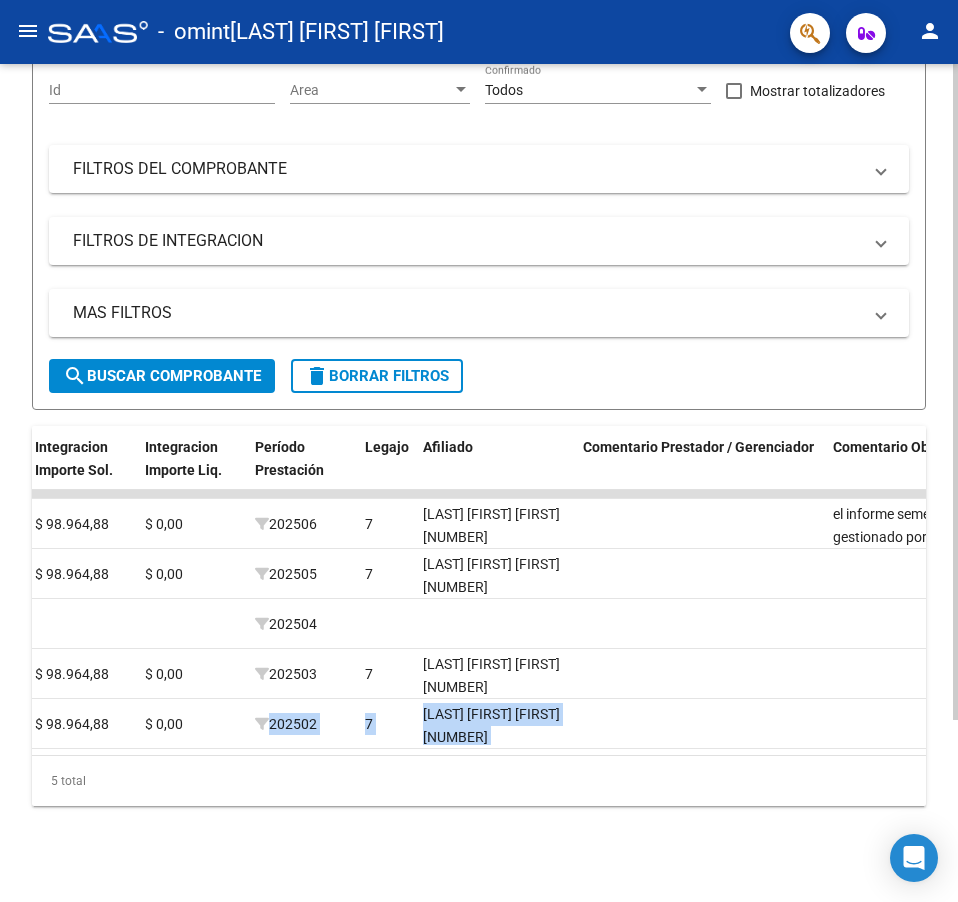 scroll, scrollTop: 0, scrollLeft: 2492, axis: horizontal 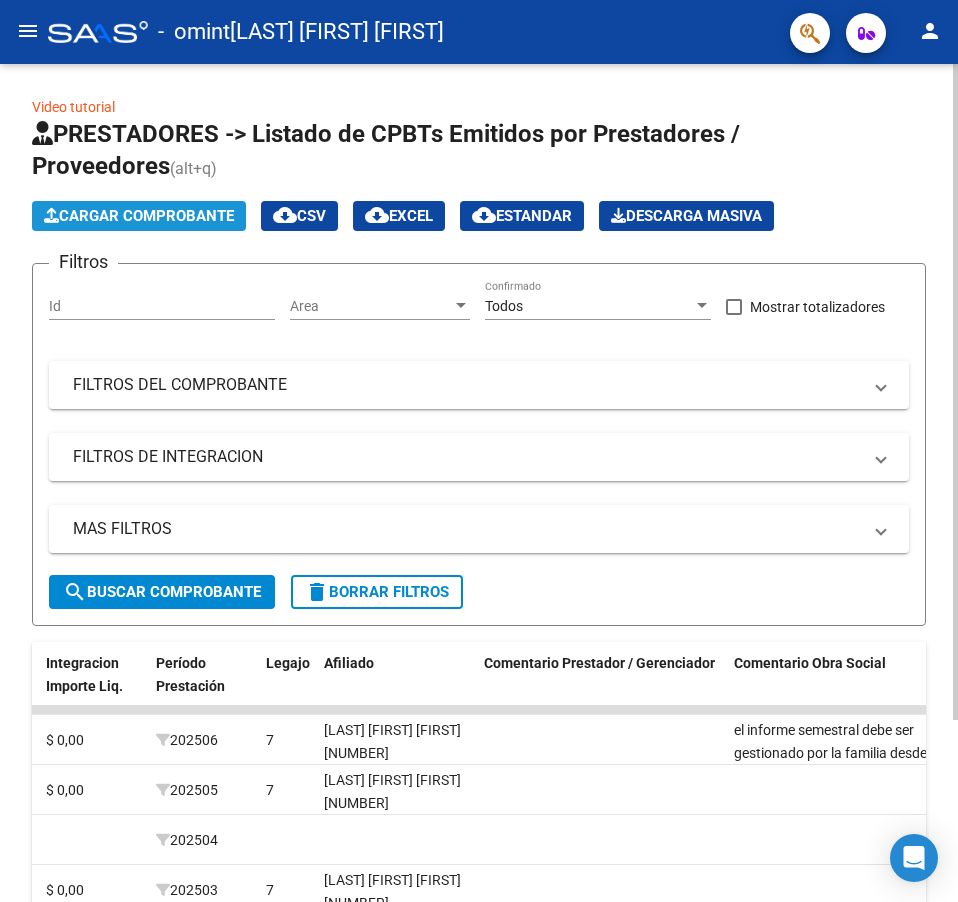 click on "Cargar Comprobante" 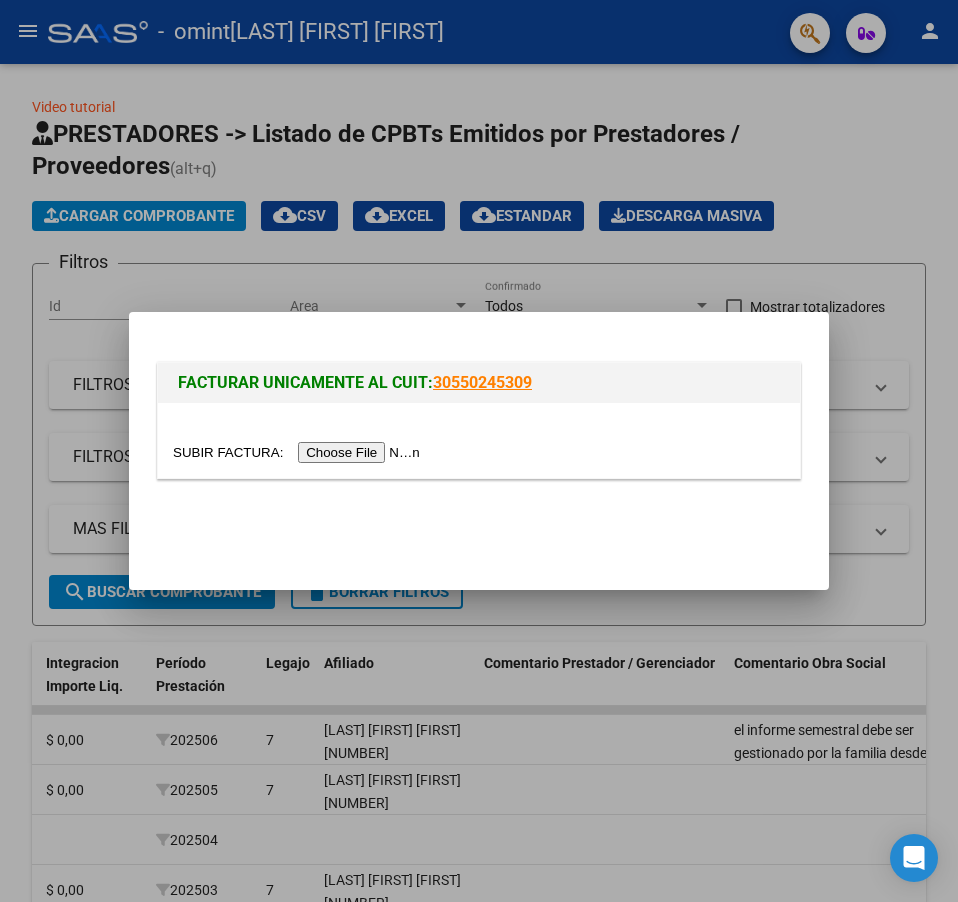 click at bounding box center (299, 452) 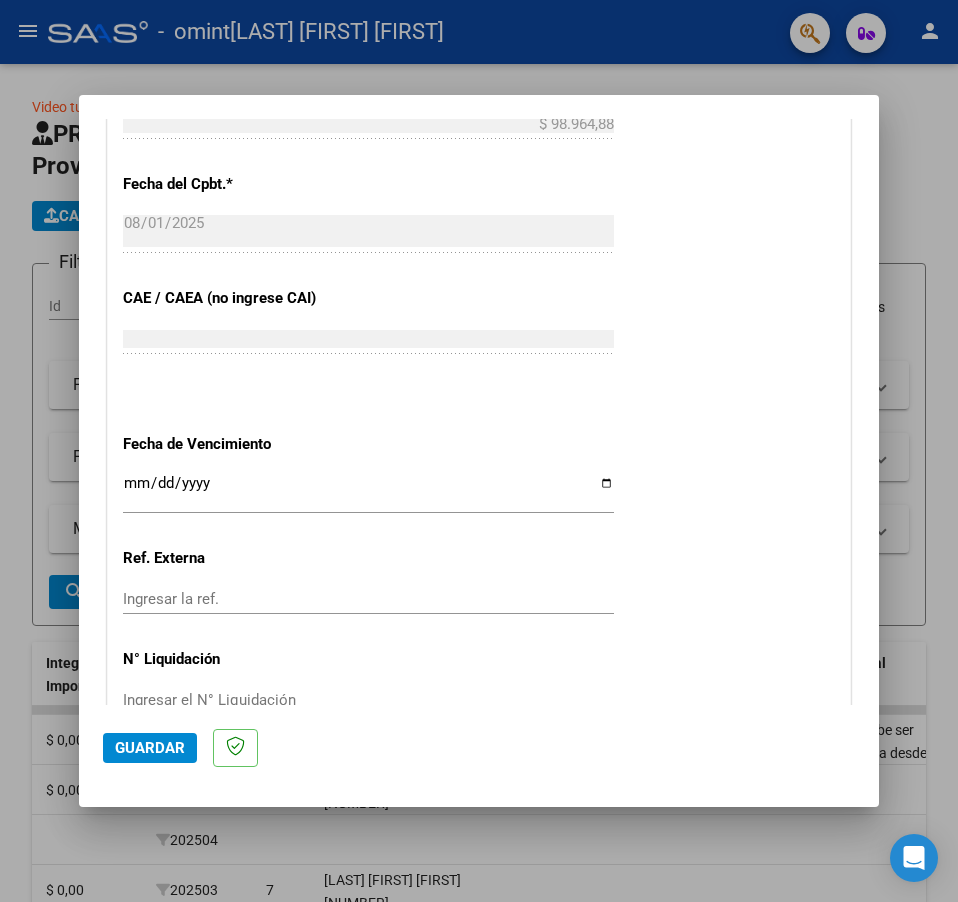 scroll, scrollTop: 1100, scrollLeft: 0, axis: vertical 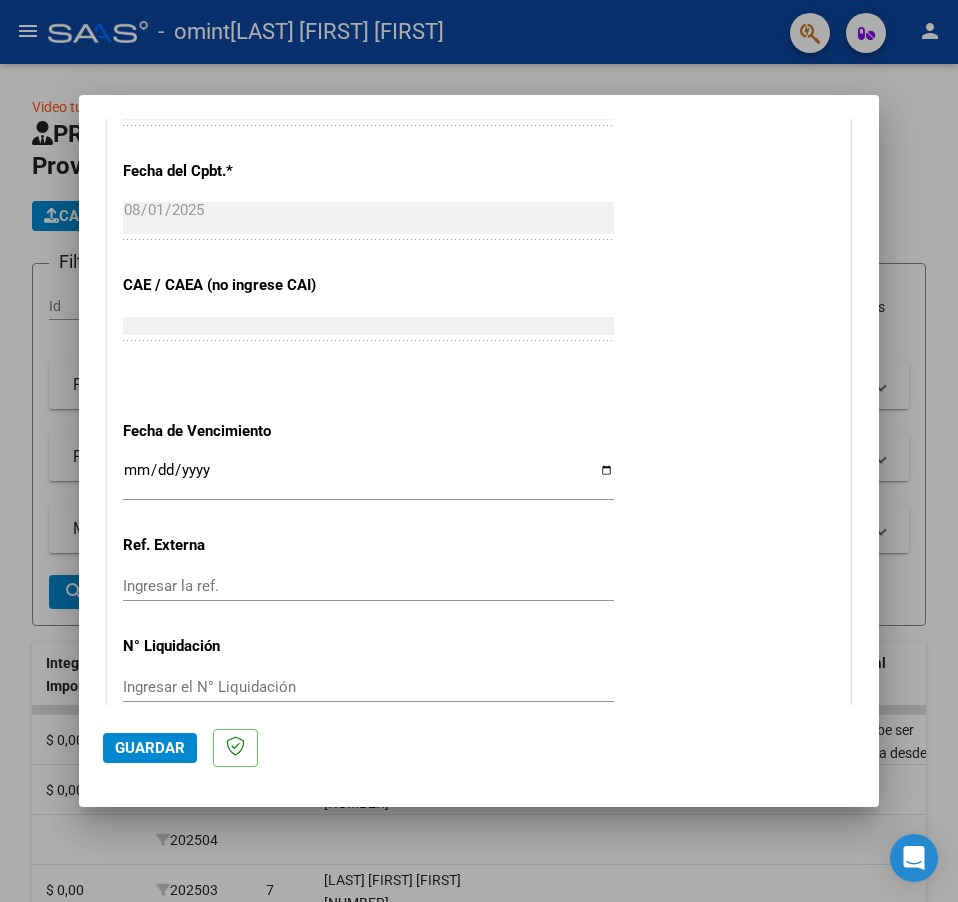 click on "Ingresar la fecha" at bounding box center [368, 478] 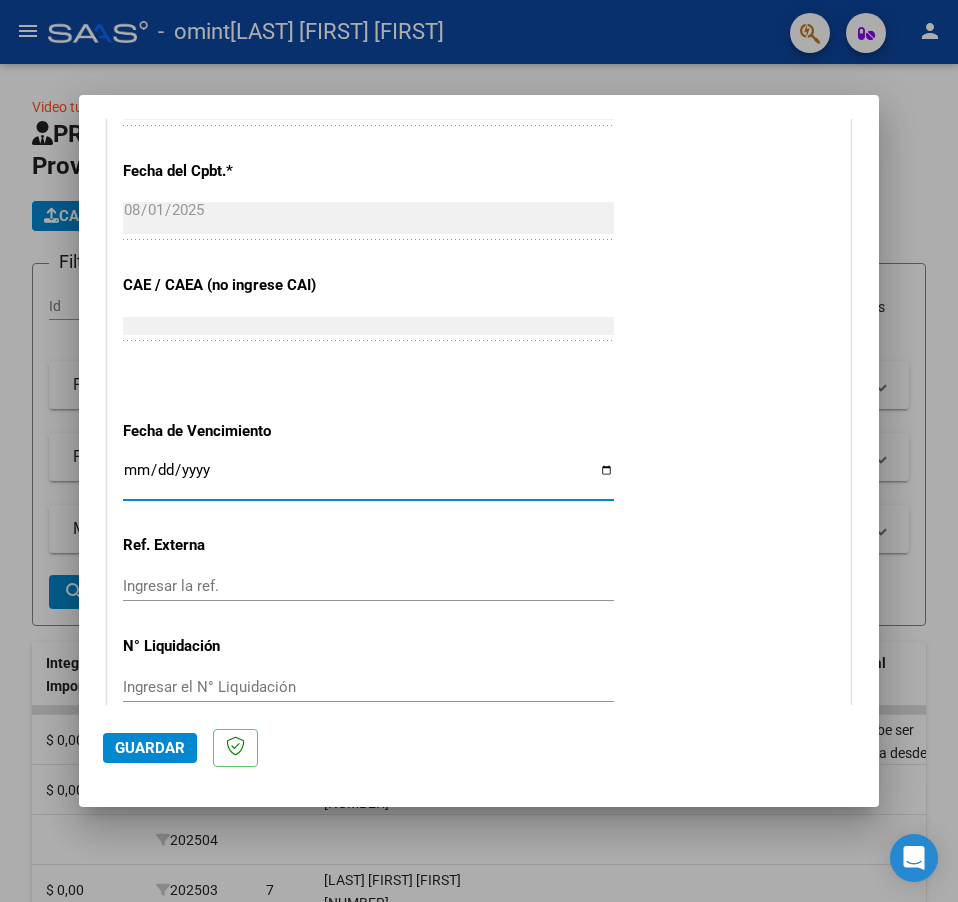 click on "Ingresar la fecha" at bounding box center [368, 478] 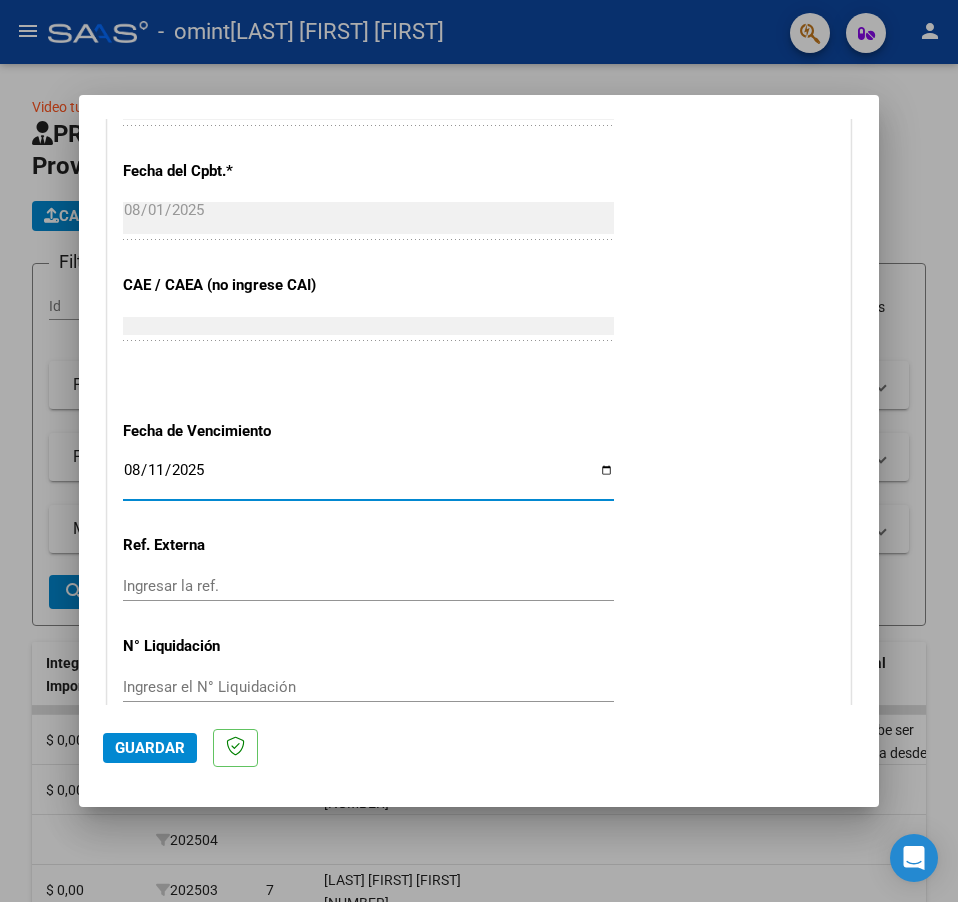 type on "2025-08-11" 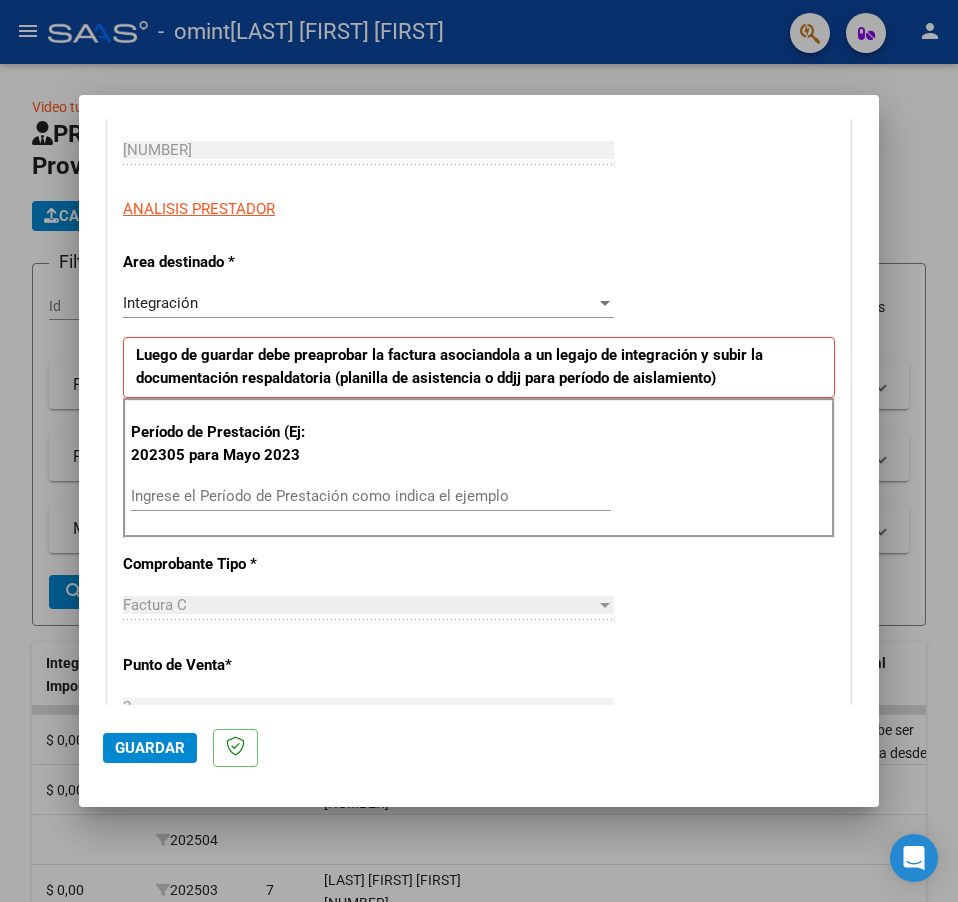 scroll, scrollTop: 300, scrollLeft: 0, axis: vertical 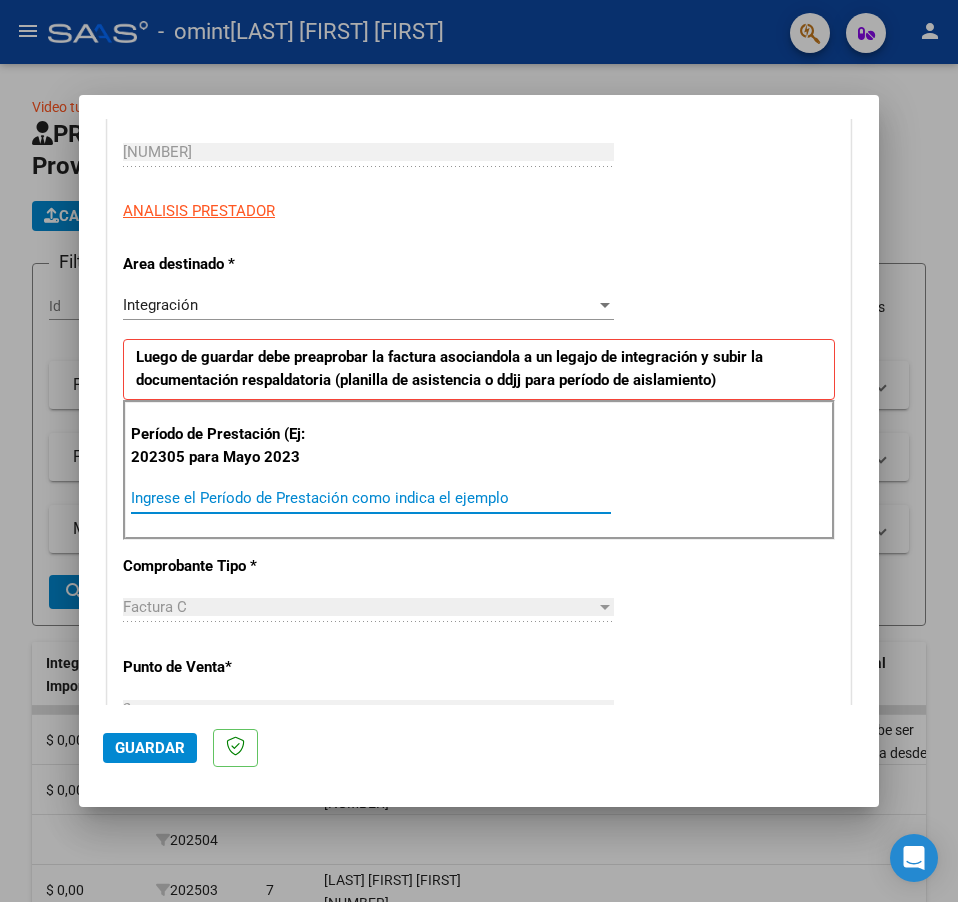 click on "Ingrese el Período de Prestación como indica el ejemplo" at bounding box center [371, 498] 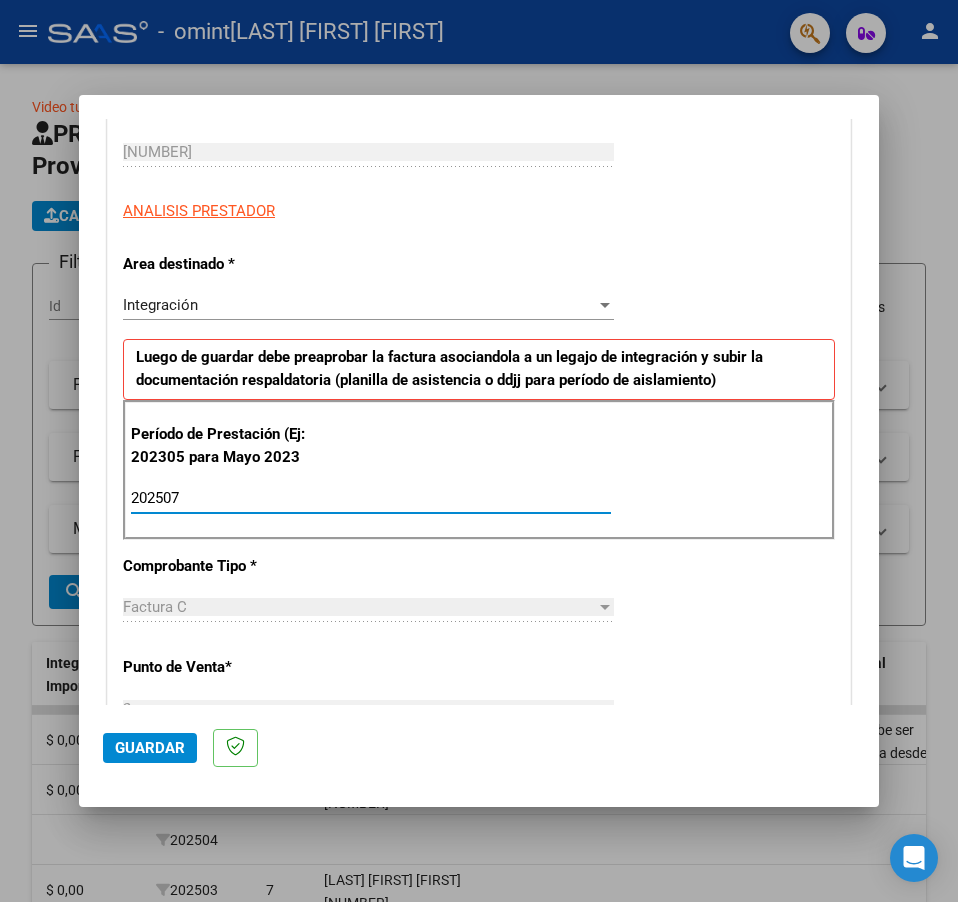 type on "202507" 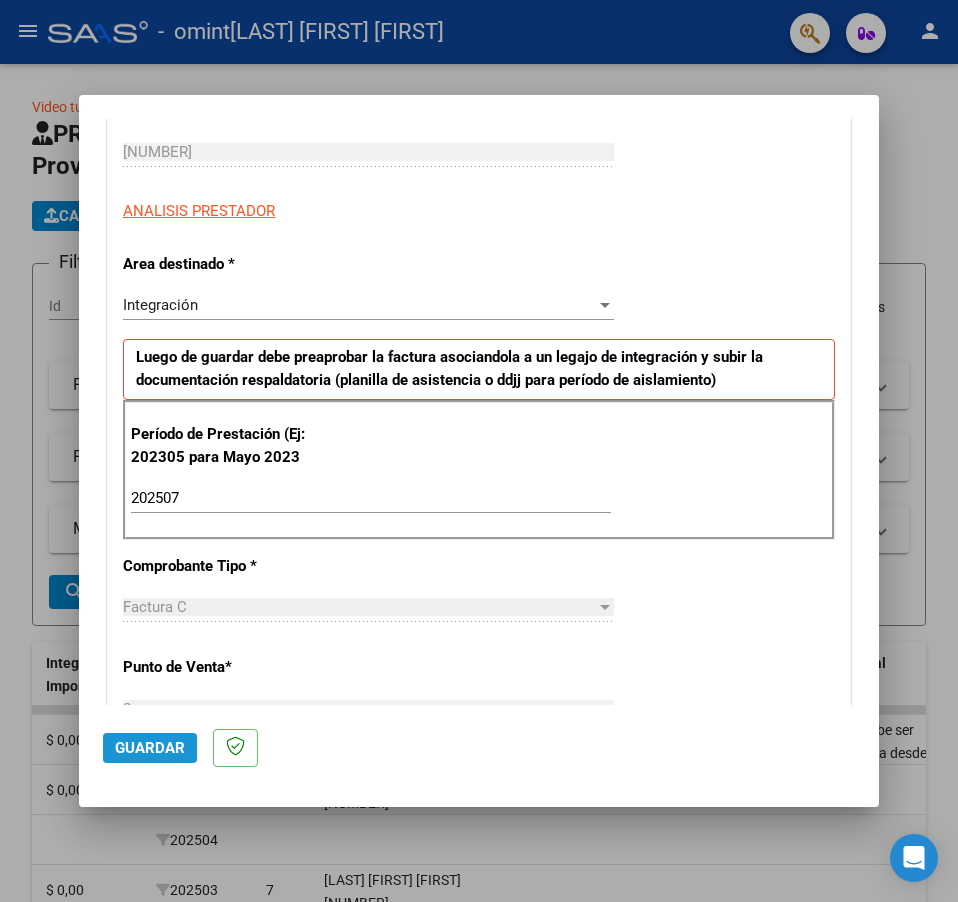 click on "Guardar" 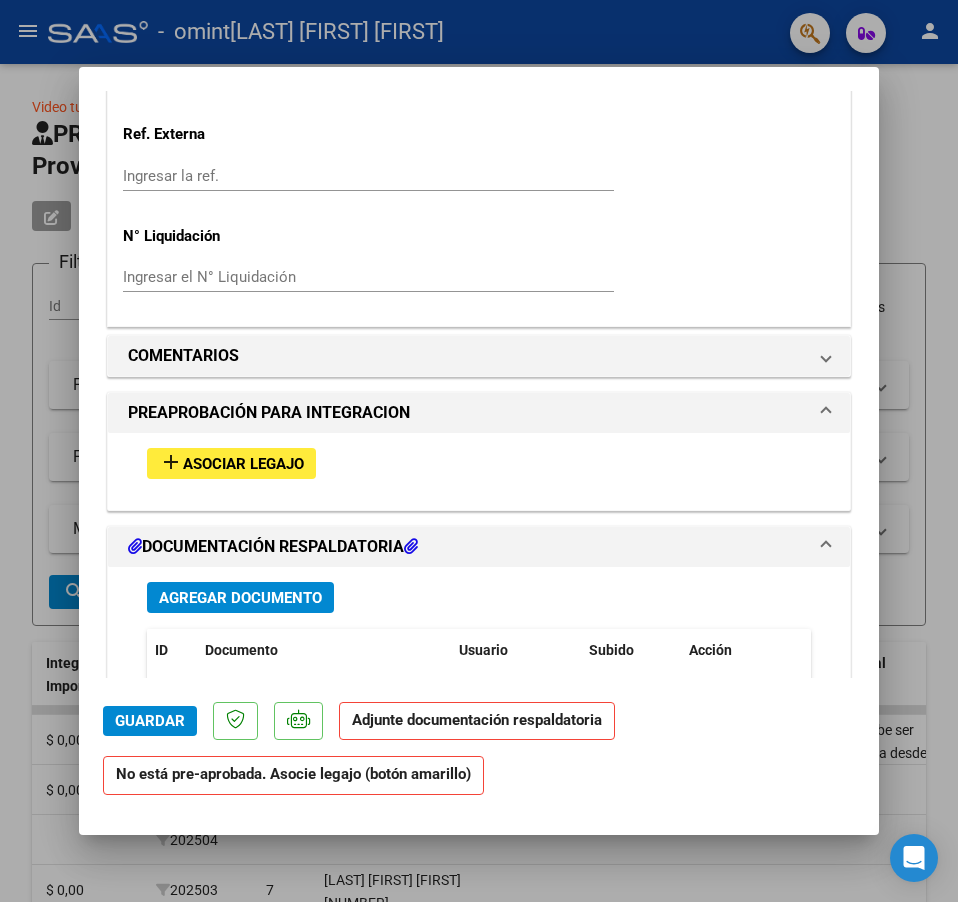 scroll, scrollTop: 1500, scrollLeft: 0, axis: vertical 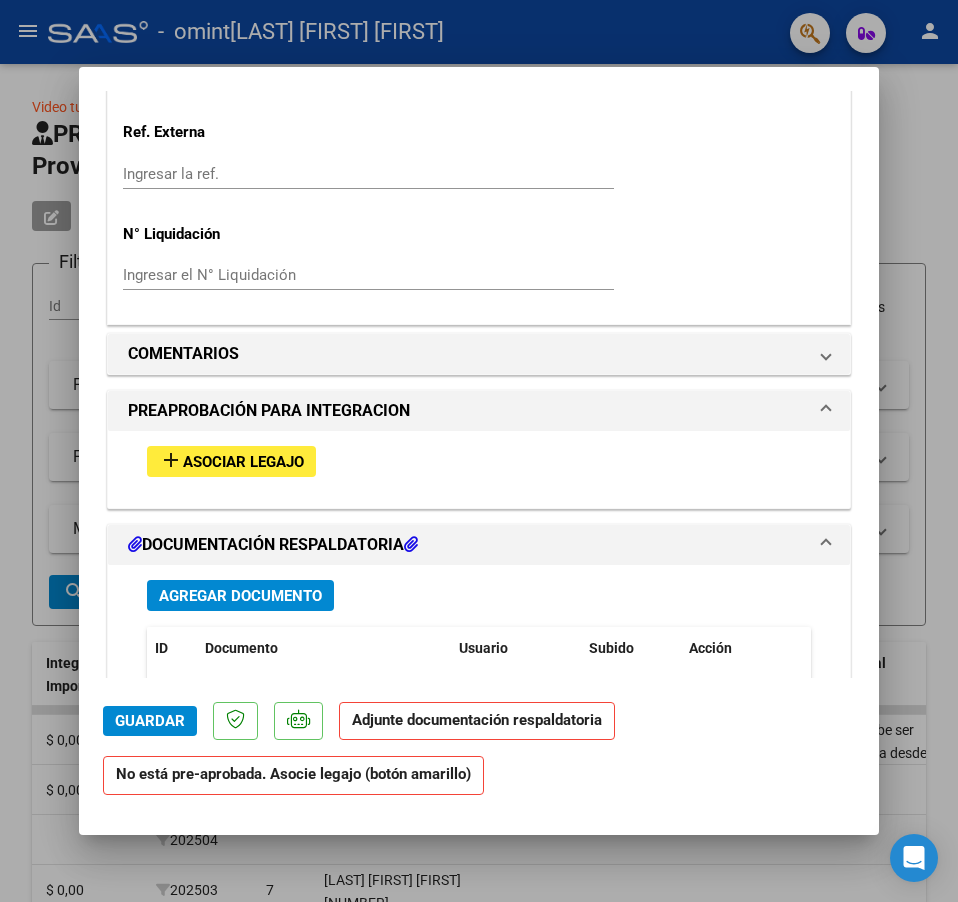 click on "add Asociar Legajo" at bounding box center (231, 461) 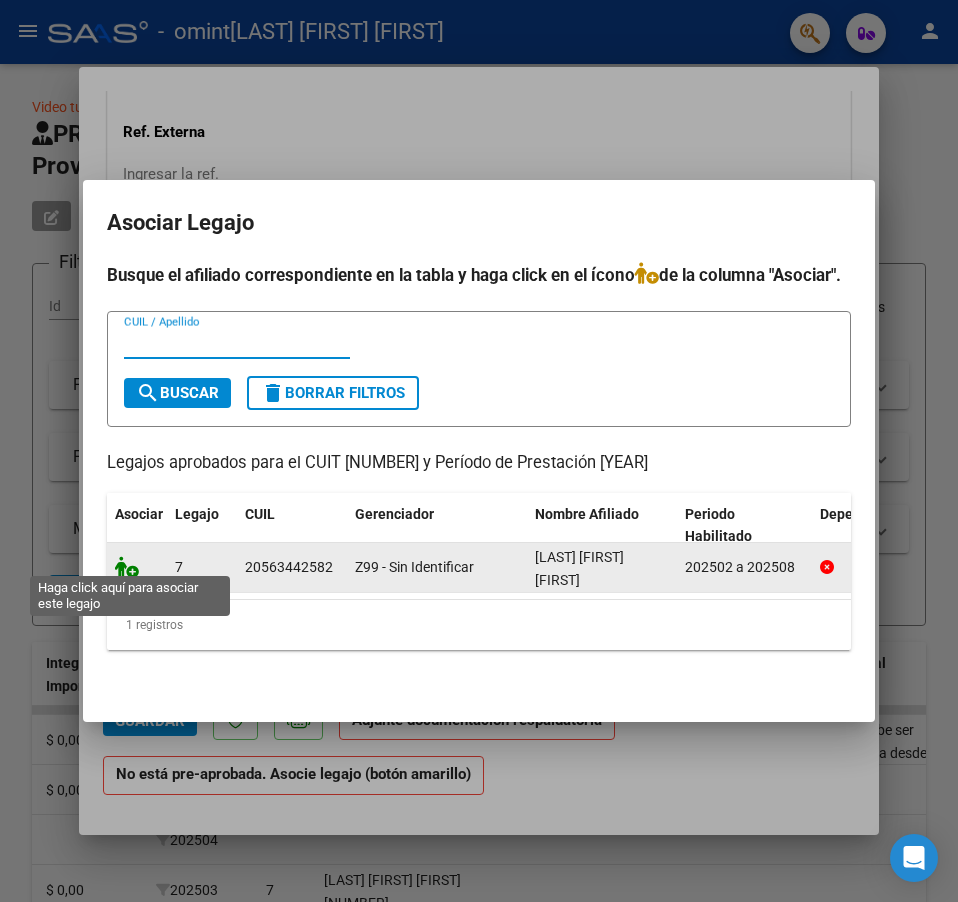 click 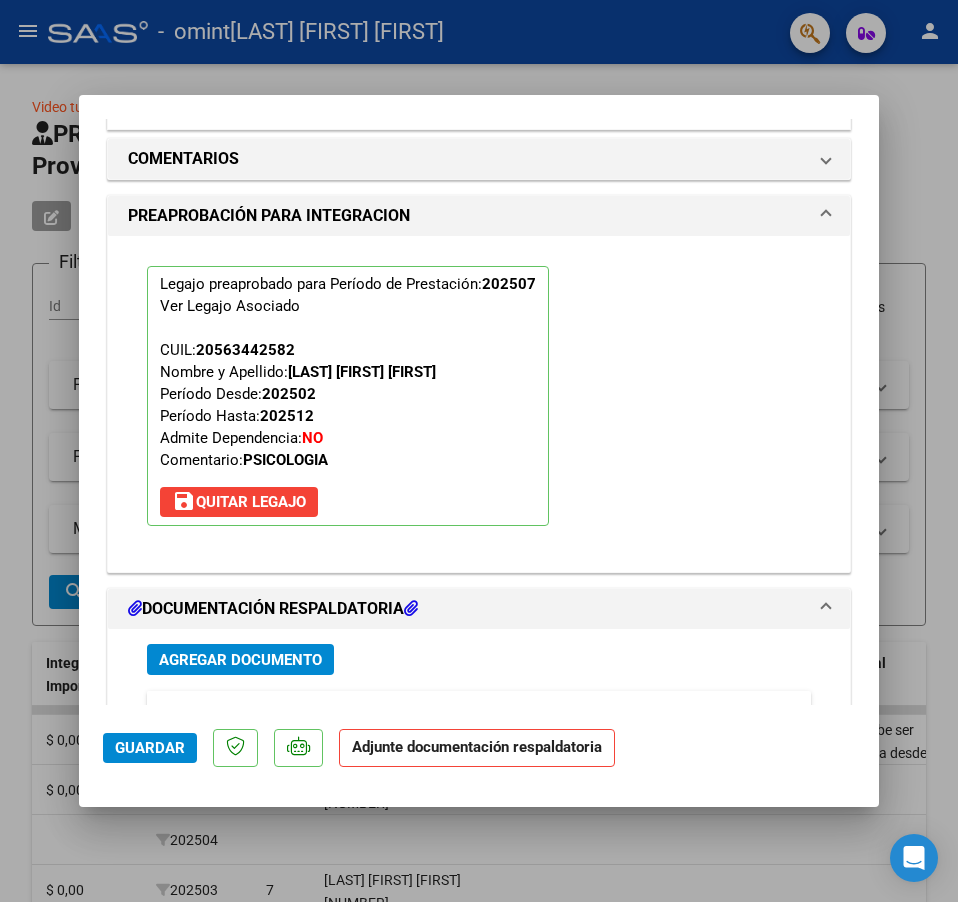 scroll, scrollTop: 1952, scrollLeft: 0, axis: vertical 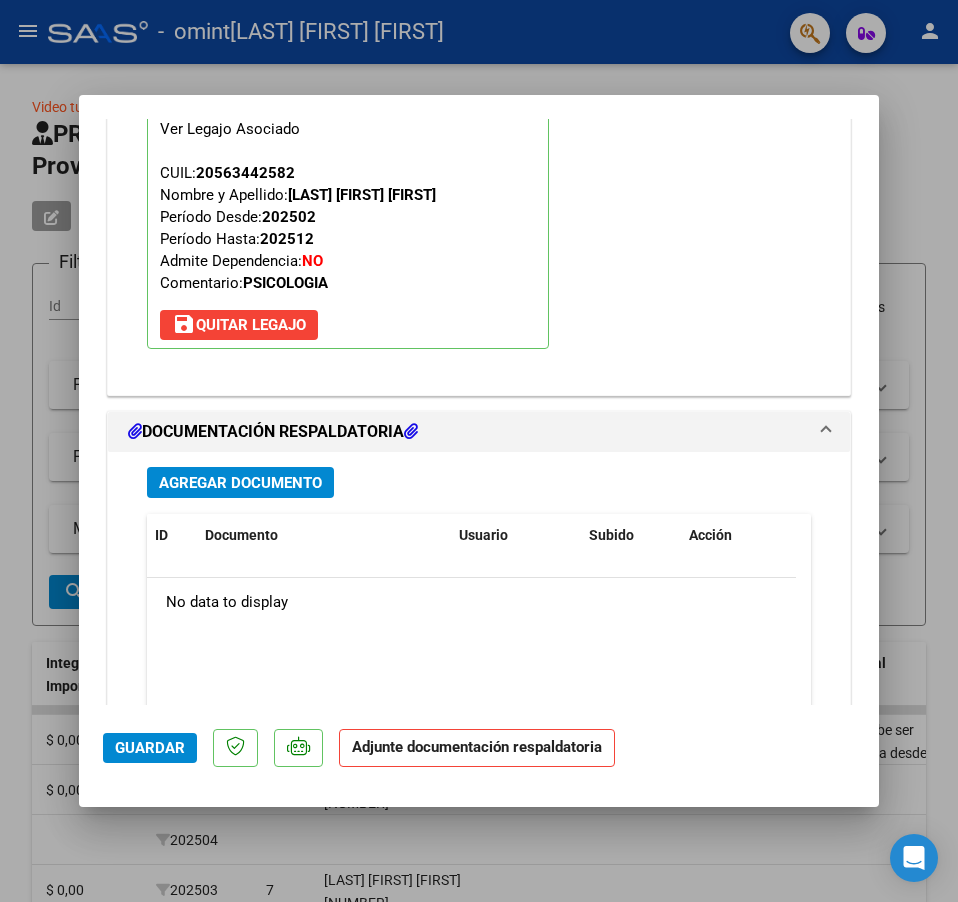 click on "Agregar Documento" at bounding box center [240, 483] 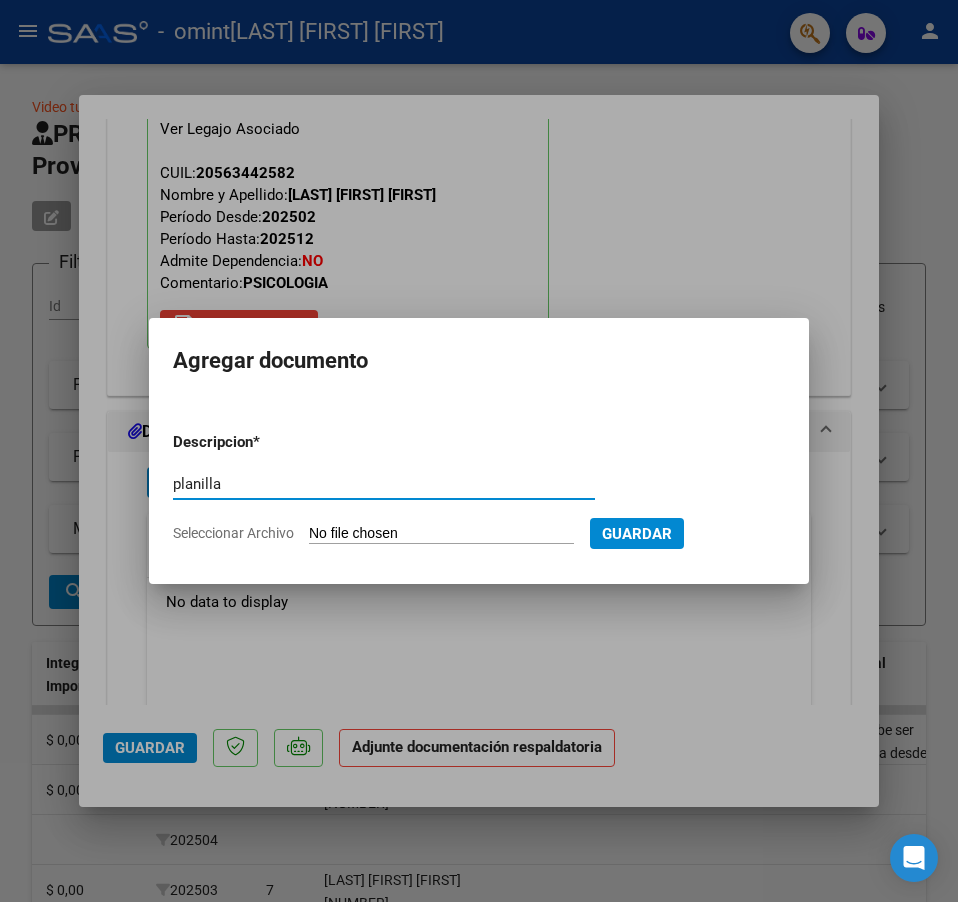 type on "planilla" 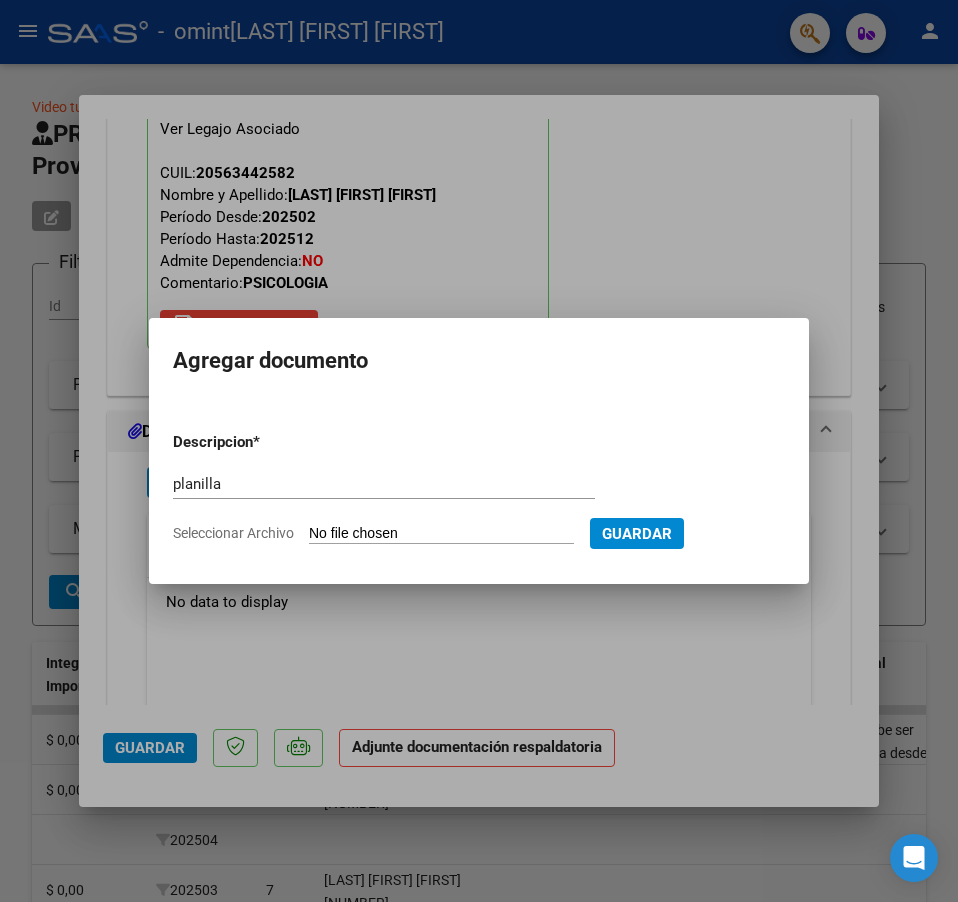 click on "Seleccionar Archivo" at bounding box center (441, 534) 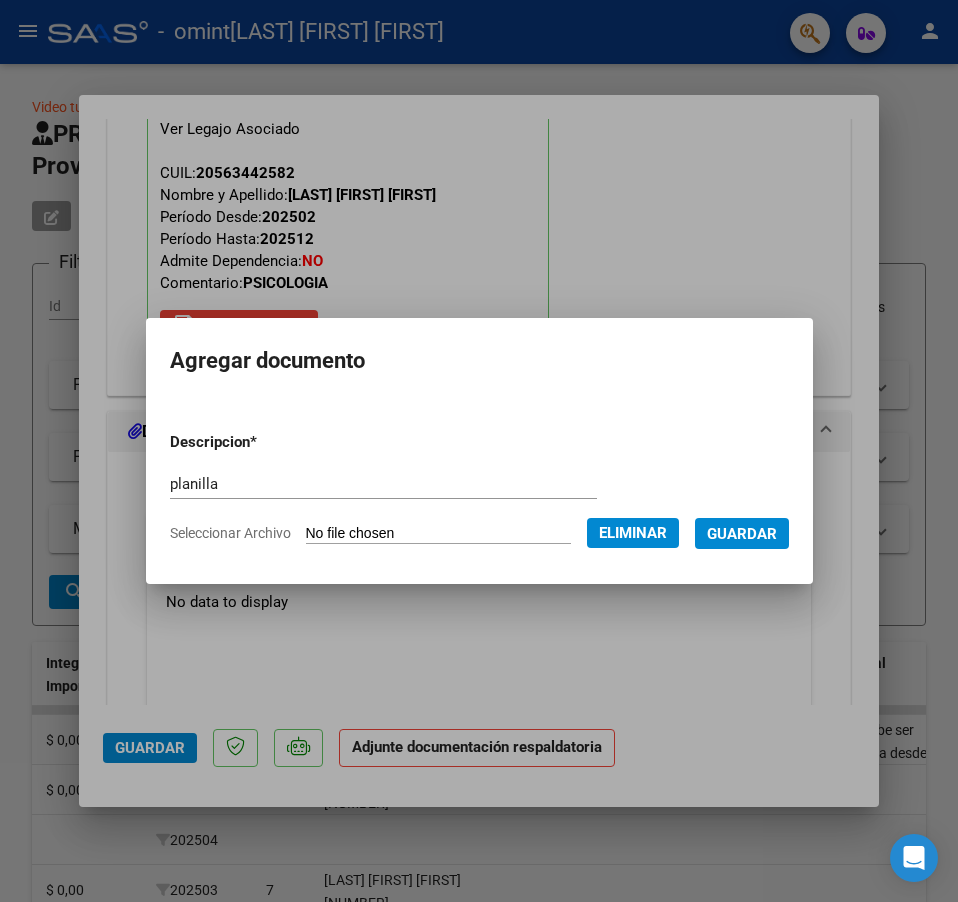 click on "Guardar" at bounding box center [742, 533] 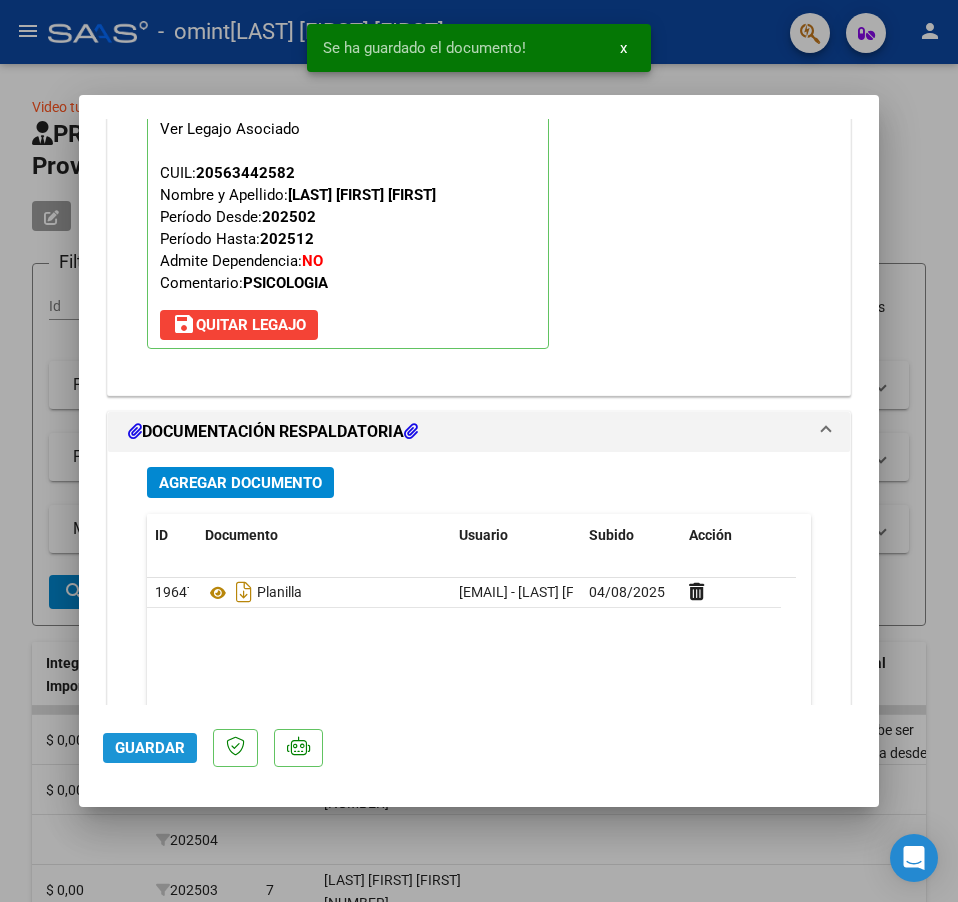 click on "Guardar" 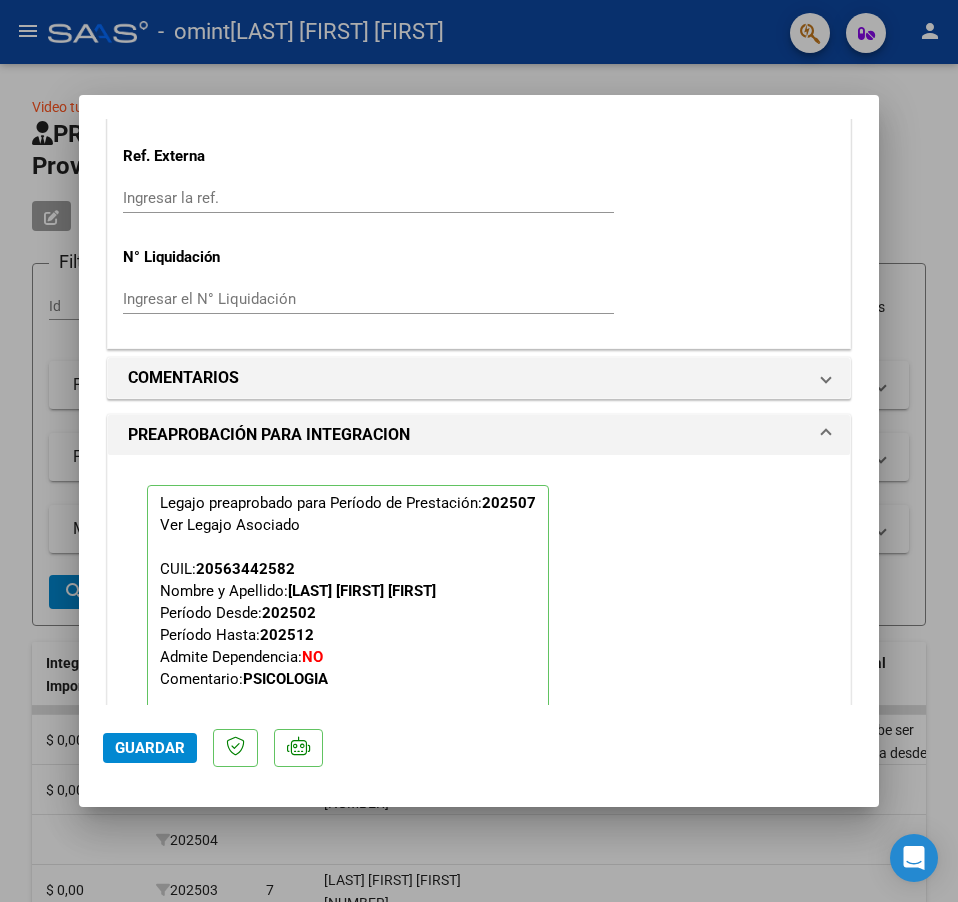 scroll, scrollTop: 1356, scrollLeft: 0, axis: vertical 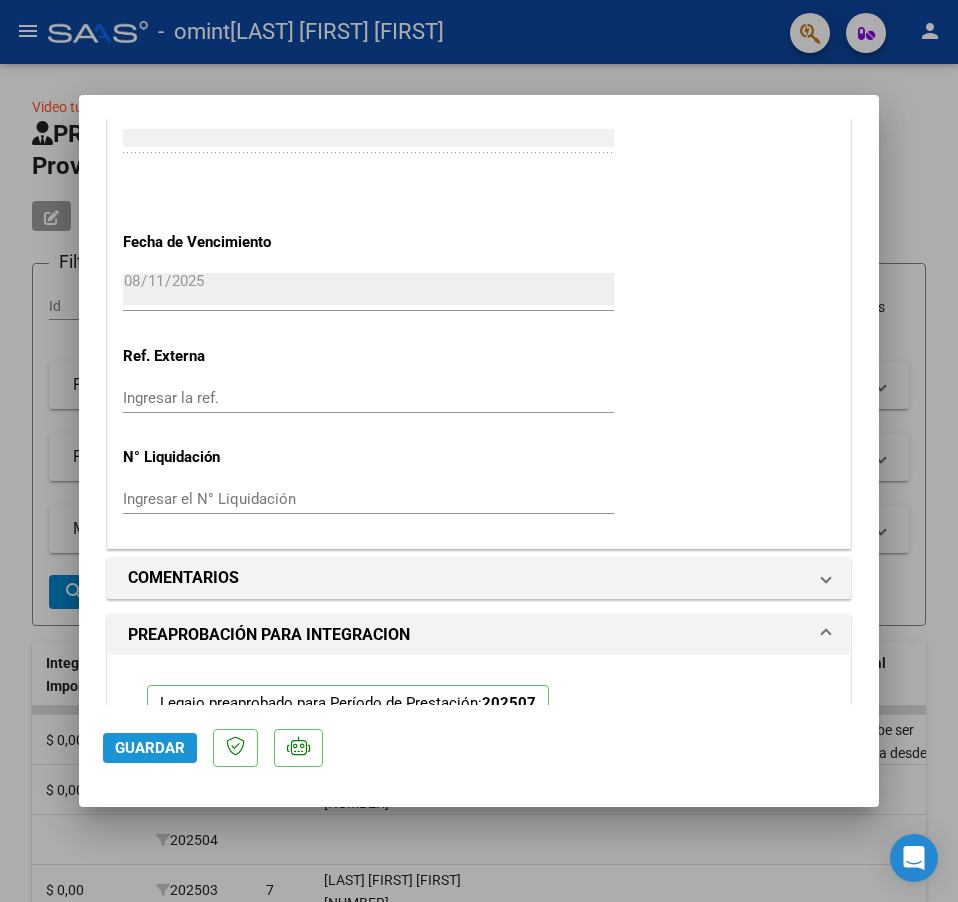 click on "Guardar" 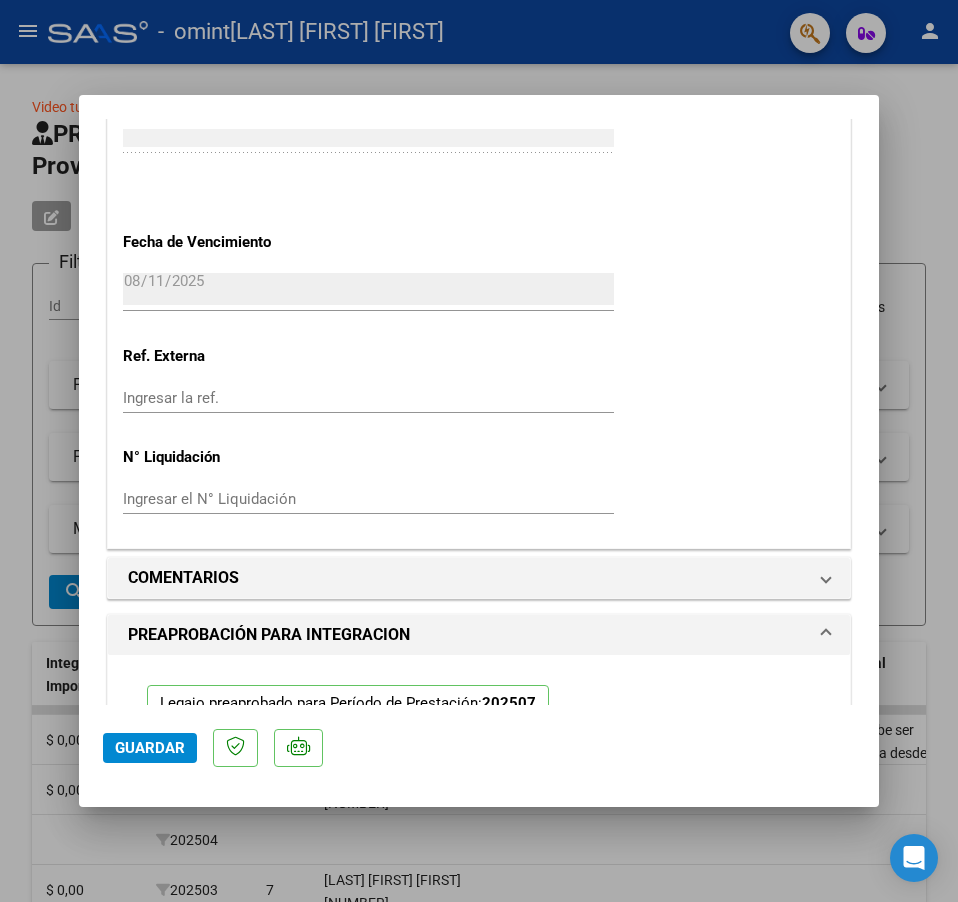 click at bounding box center (479, 451) 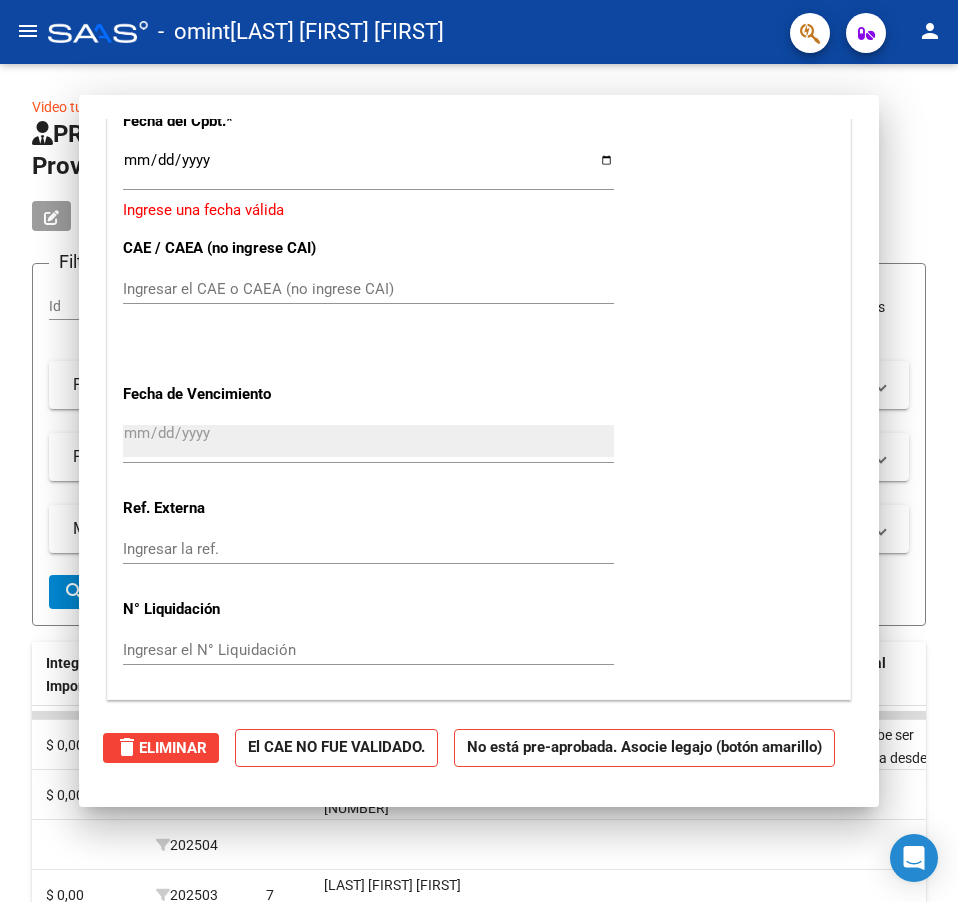 scroll, scrollTop: 1508, scrollLeft: 0, axis: vertical 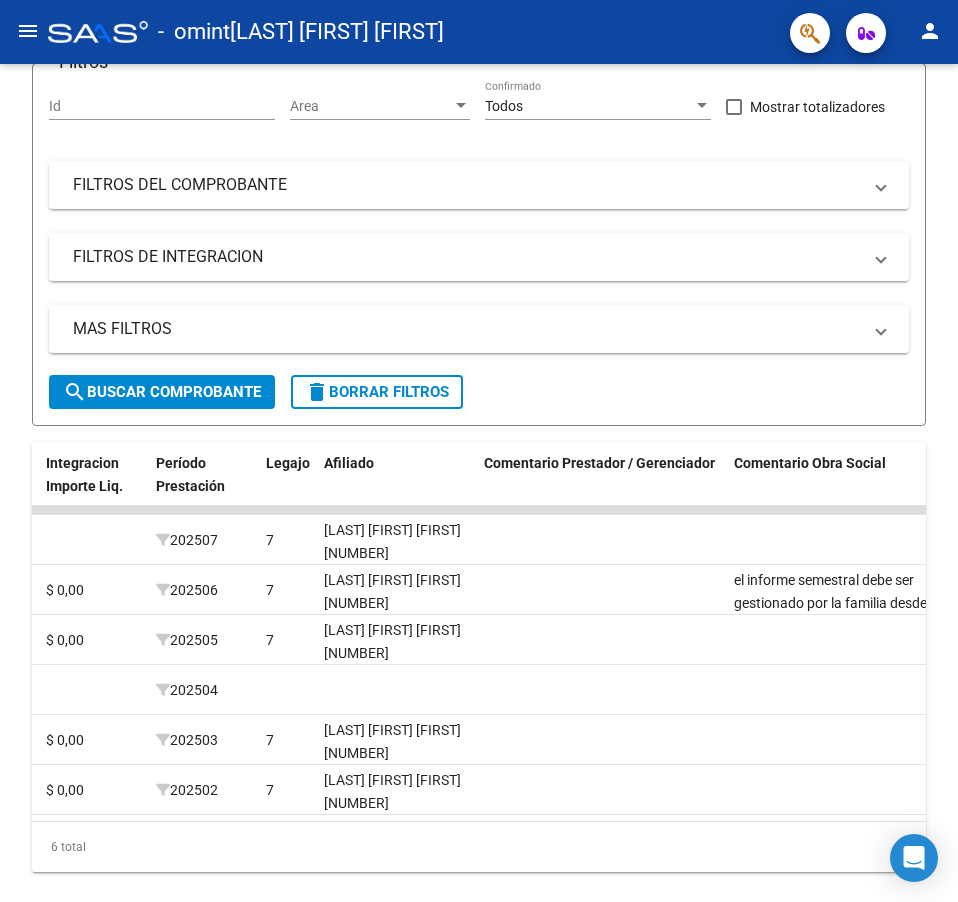 click on "person" 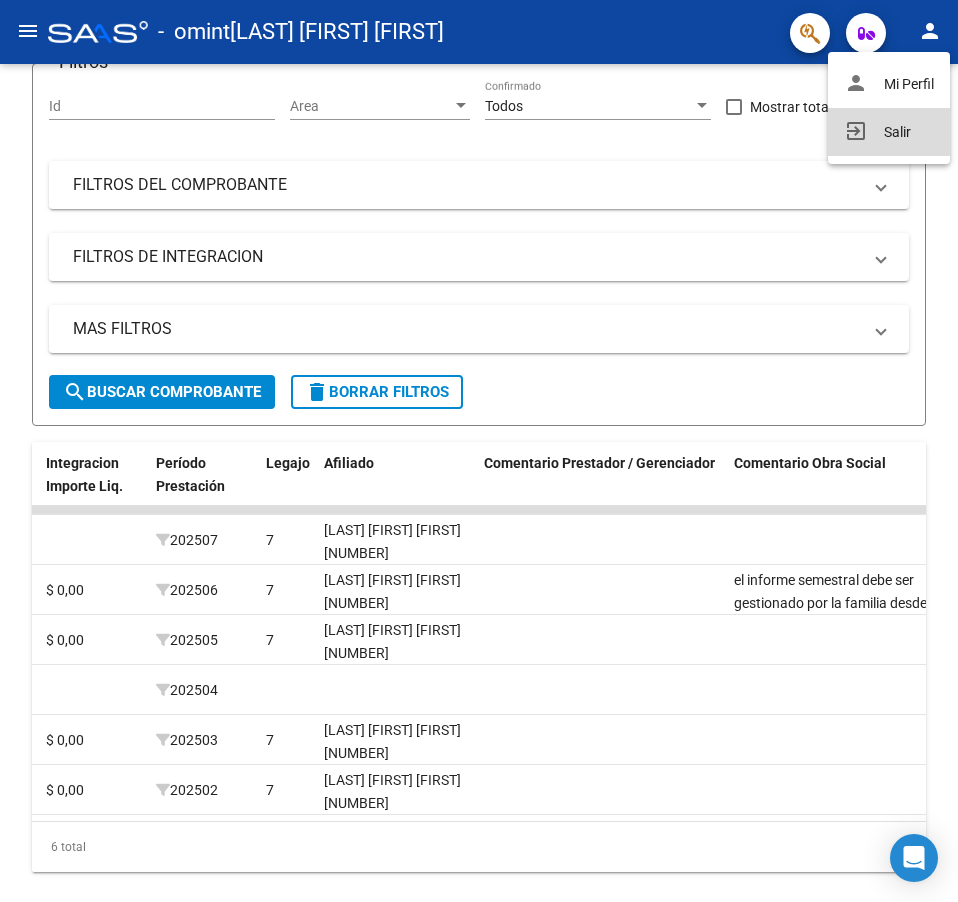 click on "exit_to_app  Salir" at bounding box center [889, 132] 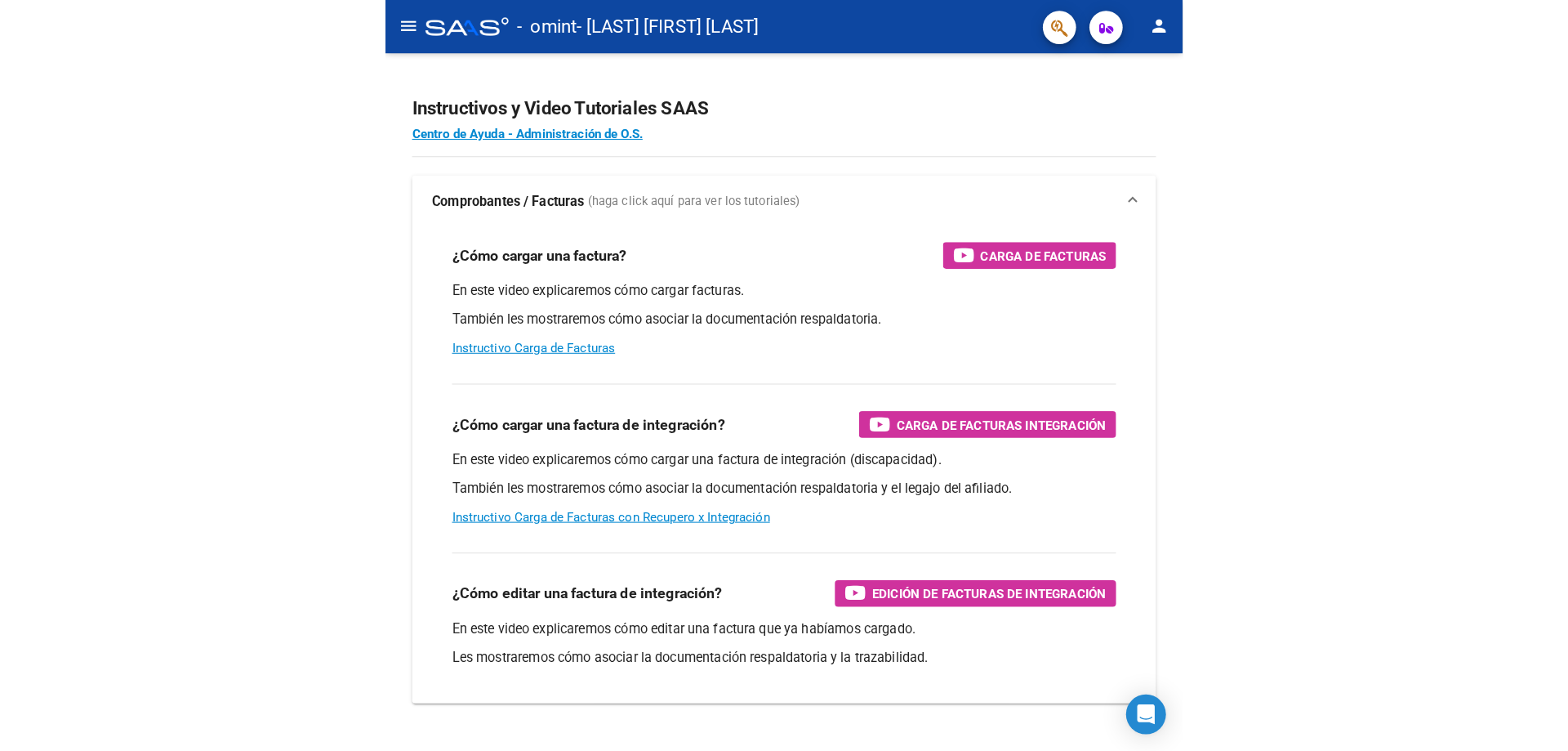 scroll, scrollTop: 0, scrollLeft: 0, axis: both 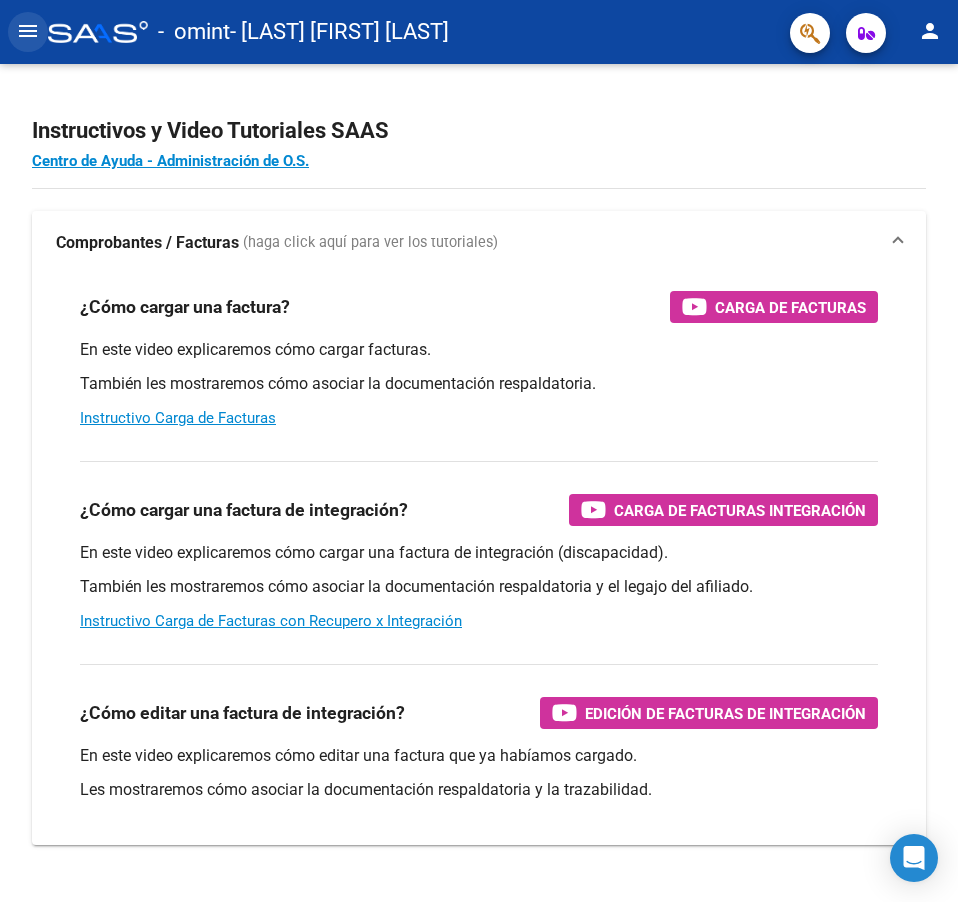 click on "menu" 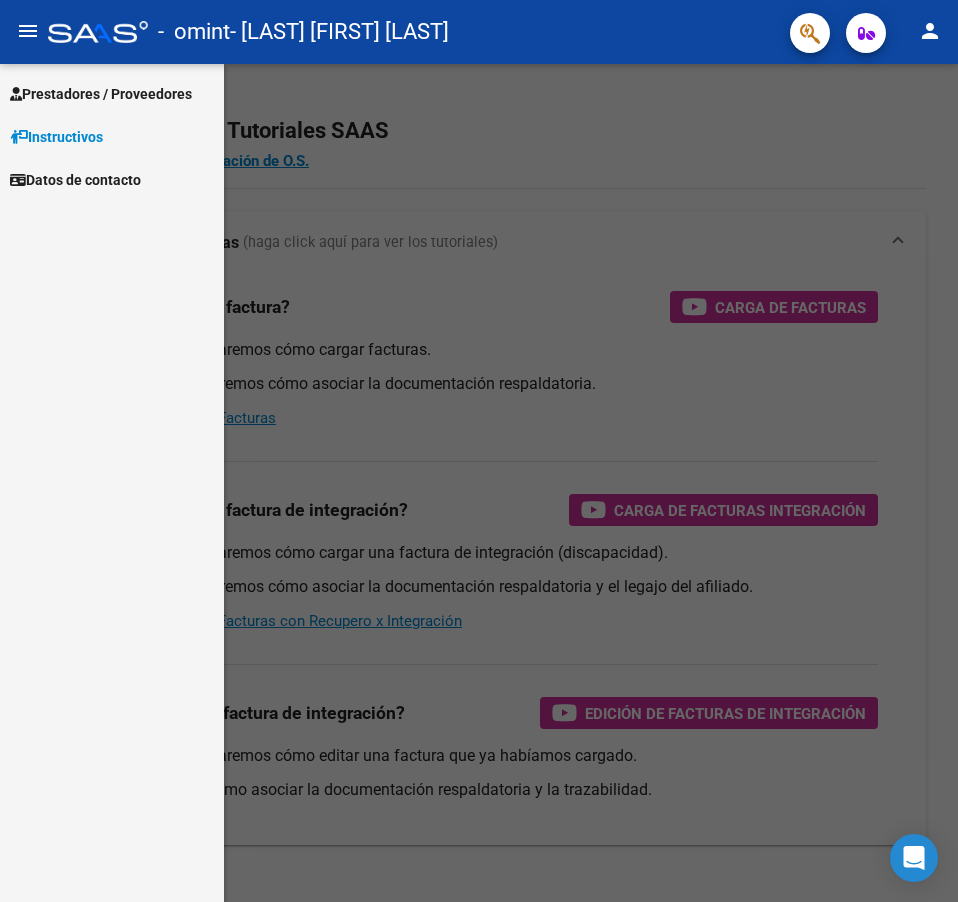 click on "Prestadores / Proveedores" at bounding box center [101, 94] 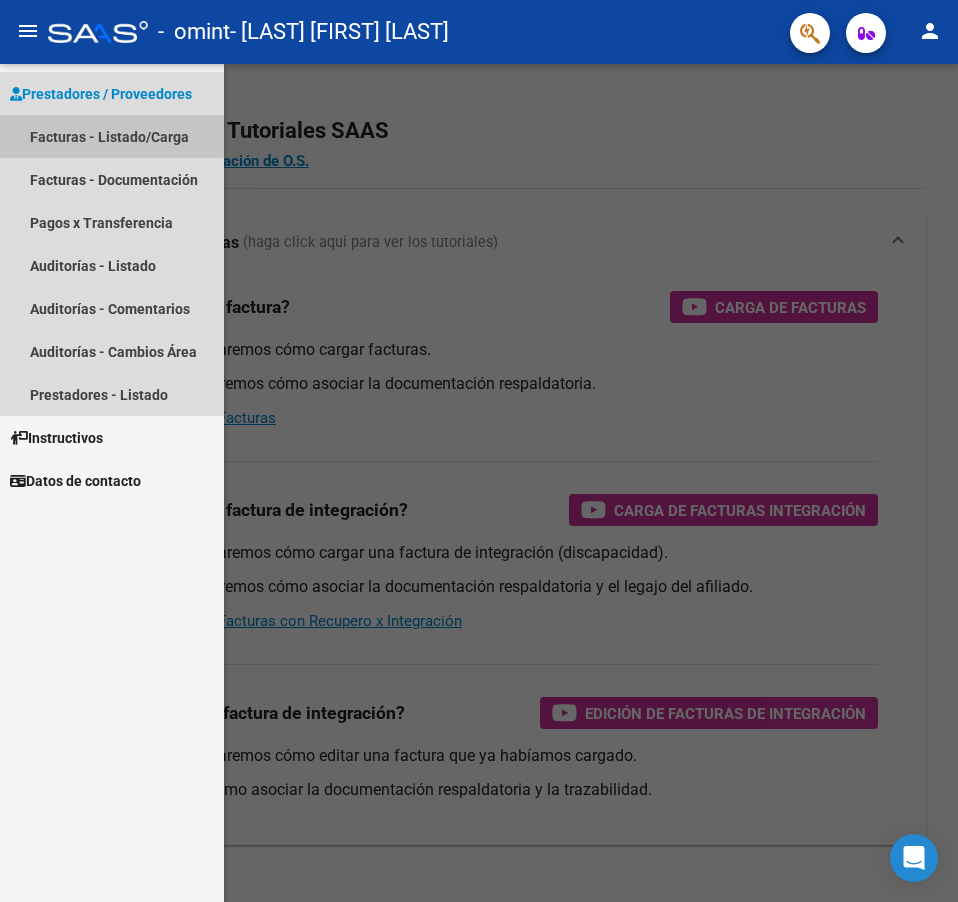 click on "Facturas - Listado/Carga" at bounding box center [112, 136] 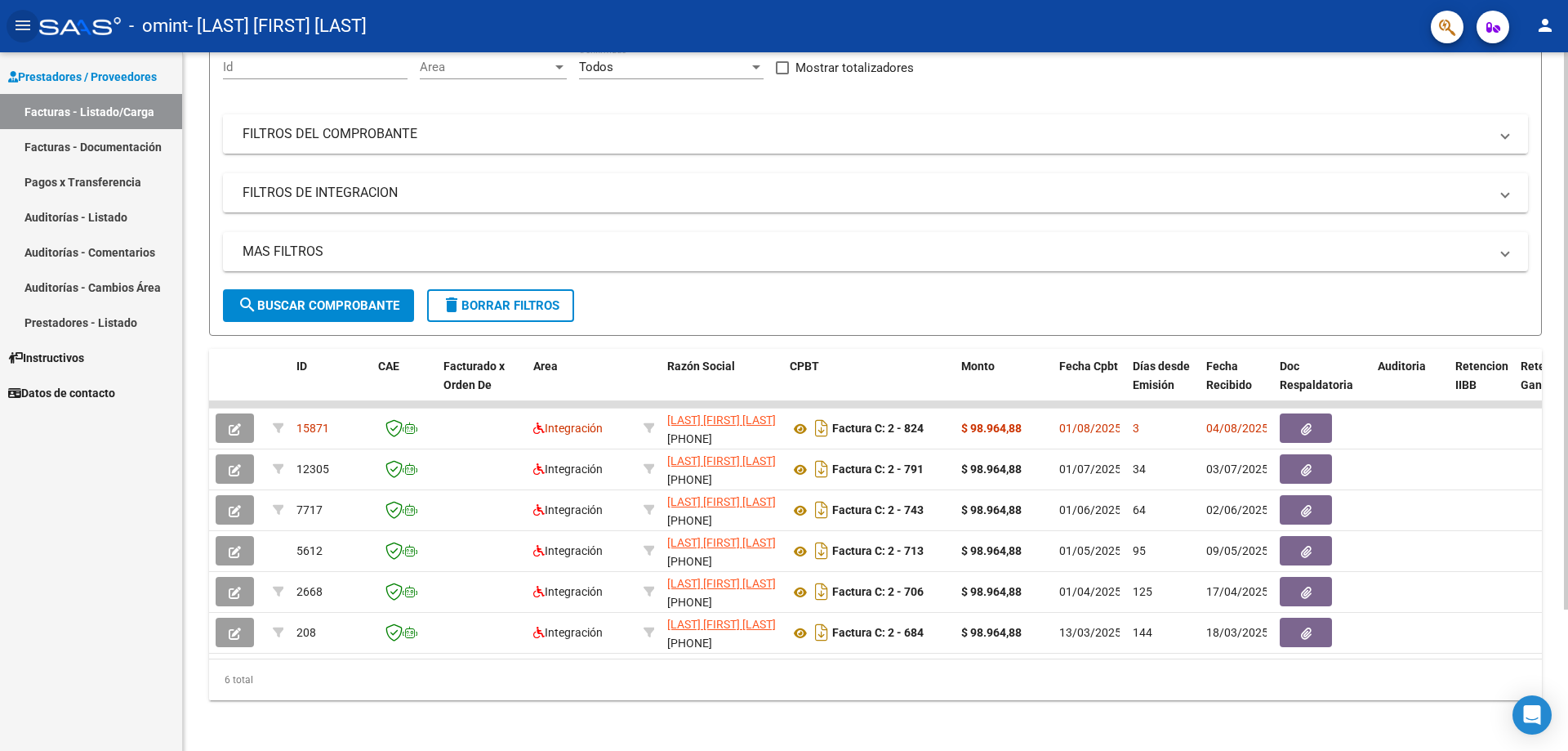 scroll, scrollTop: 177, scrollLeft: 0, axis: vertical 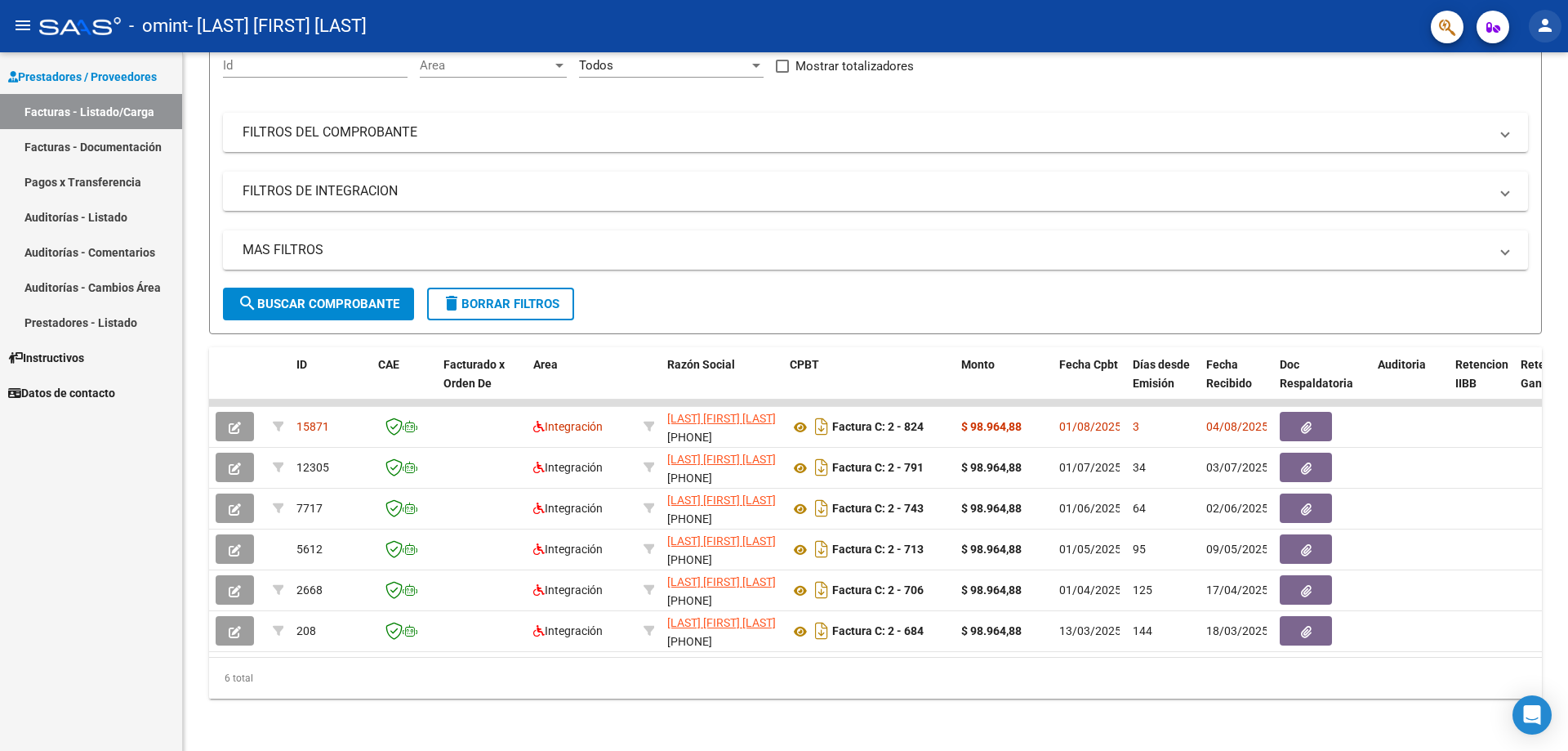 click on "person" 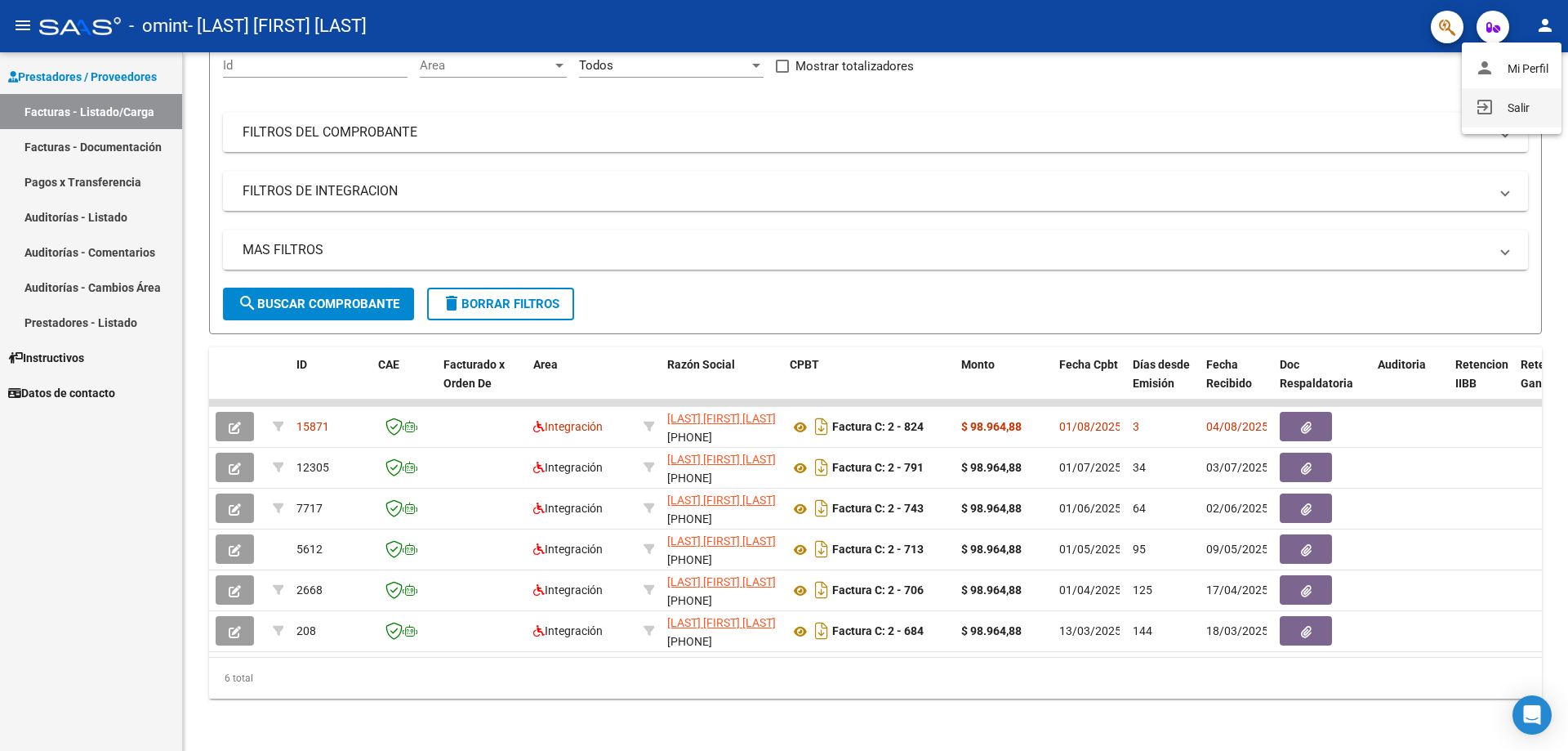 click on "exit_to_app  Salir" at bounding box center (1512, 108) 